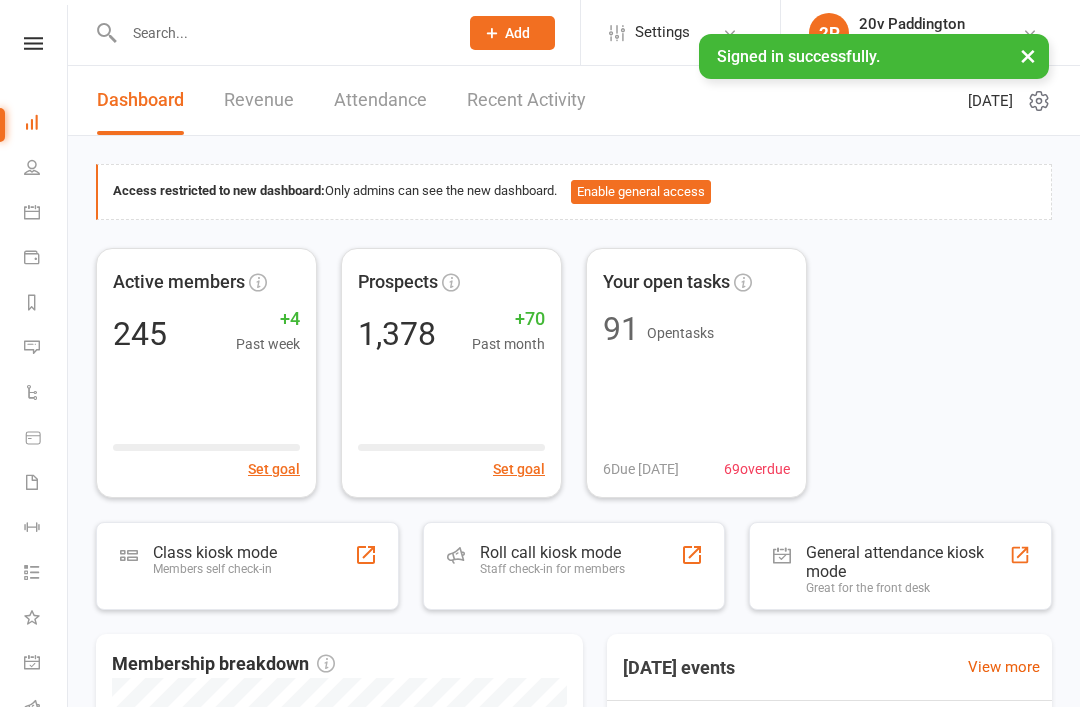 scroll, scrollTop: 0, scrollLeft: 0, axis: both 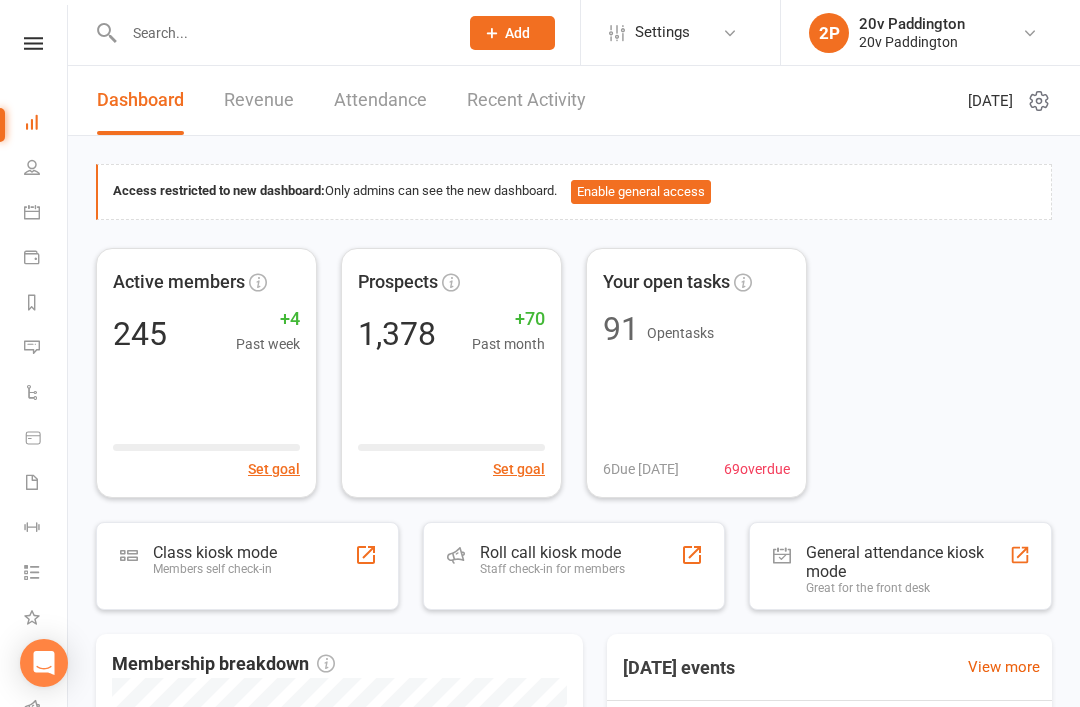 click on "Calendar" at bounding box center (46, 214) 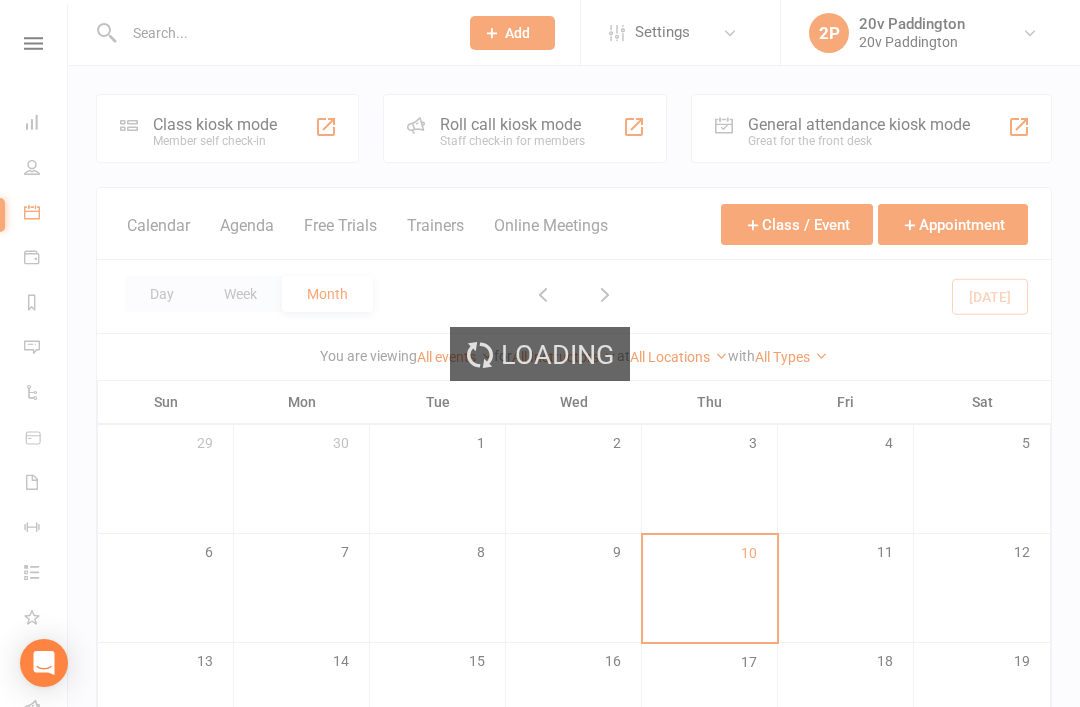 click on "Loading" at bounding box center (540, 353) 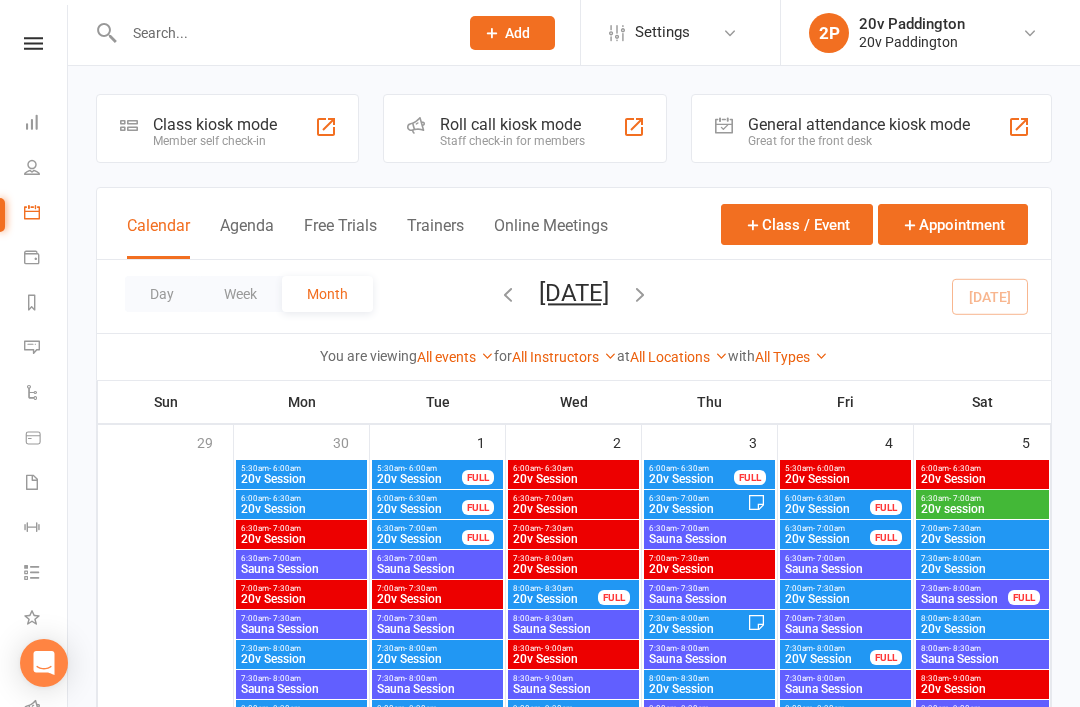 click on "Agenda" at bounding box center [247, 237] 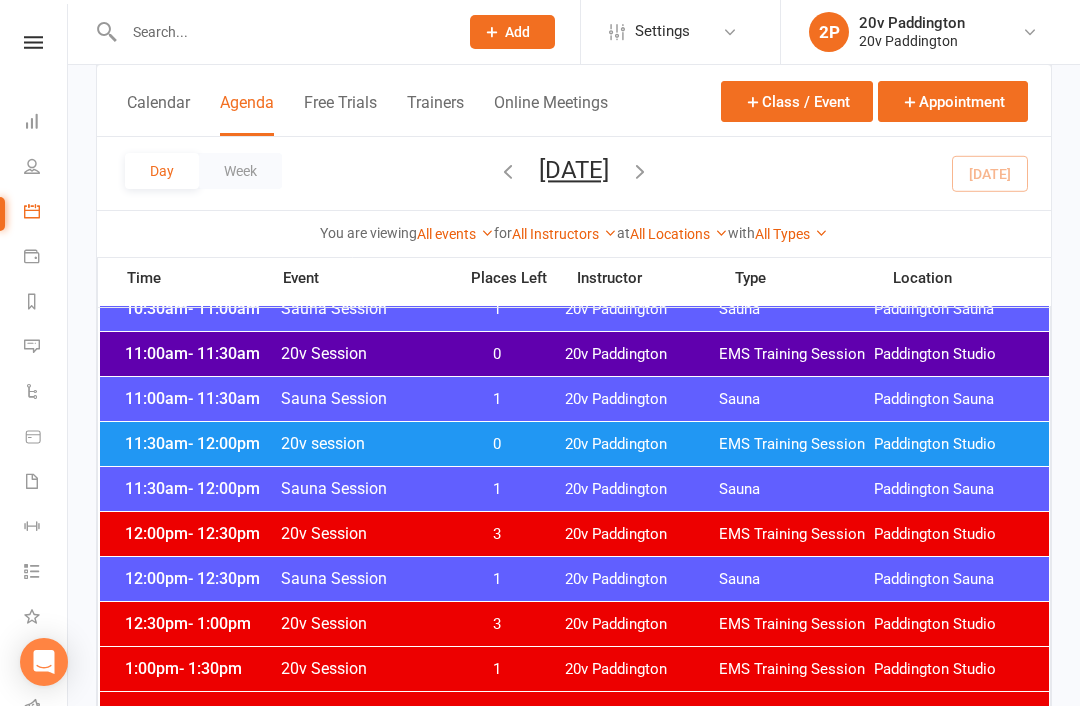 click on "Paddington Studio" at bounding box center [951, 445] 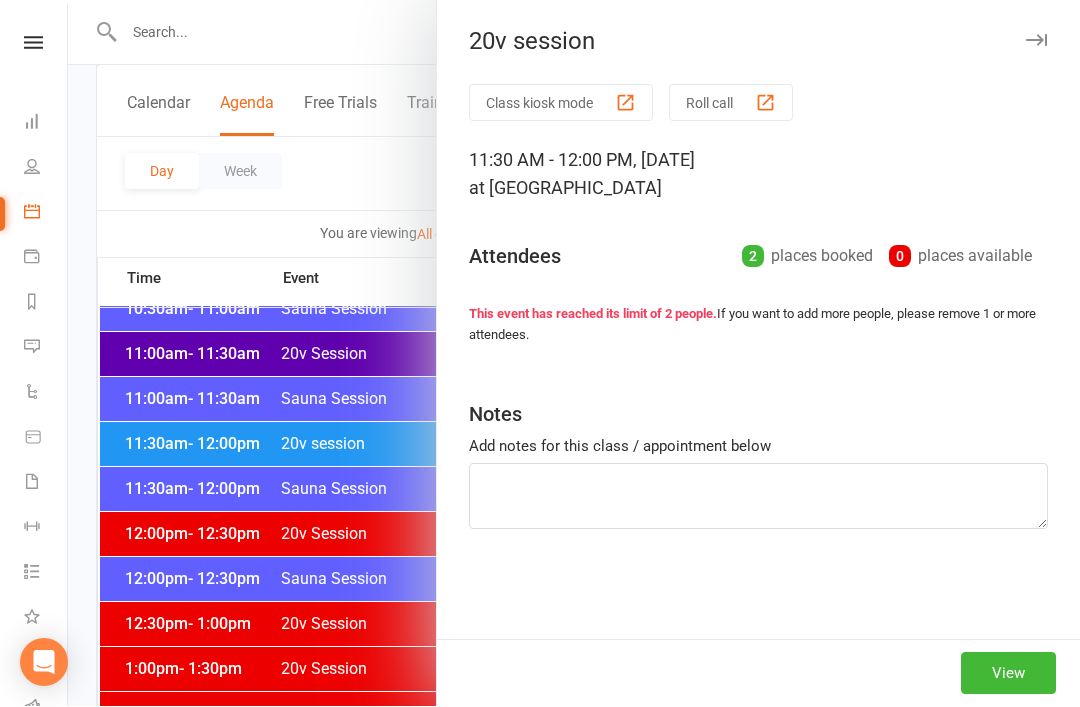 scroll, scrollTop: 956, scrollLeft: 0, axis: vertical 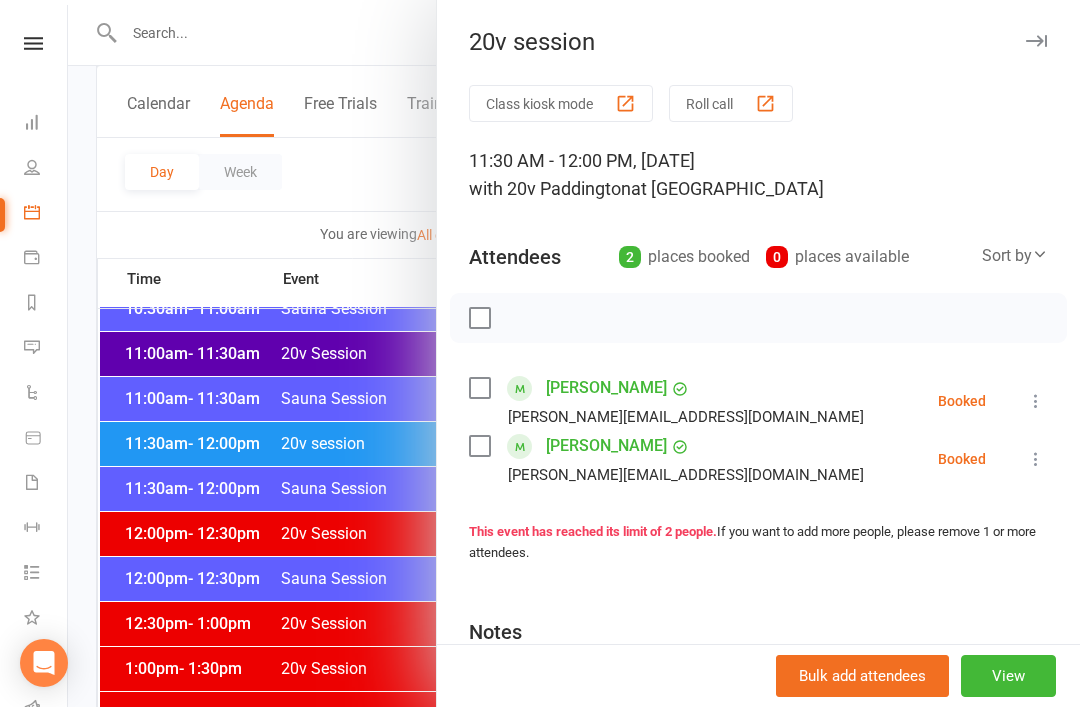 click at bounding box center (1036, 401) 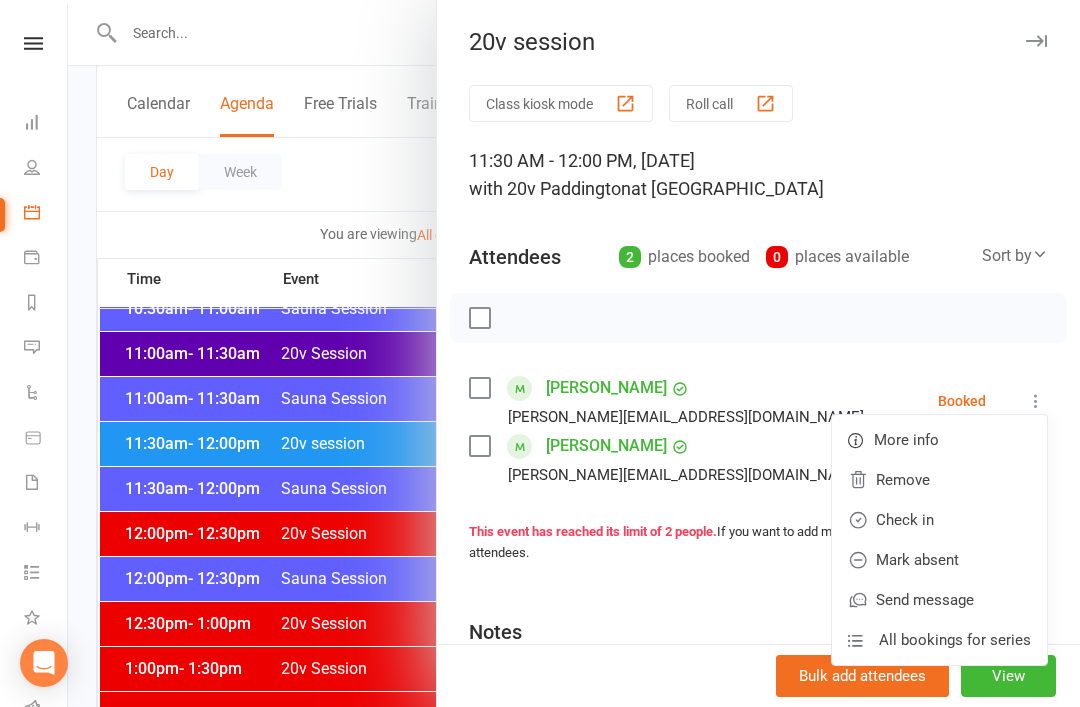 click on "Check in" at bounding box center (939, 520) 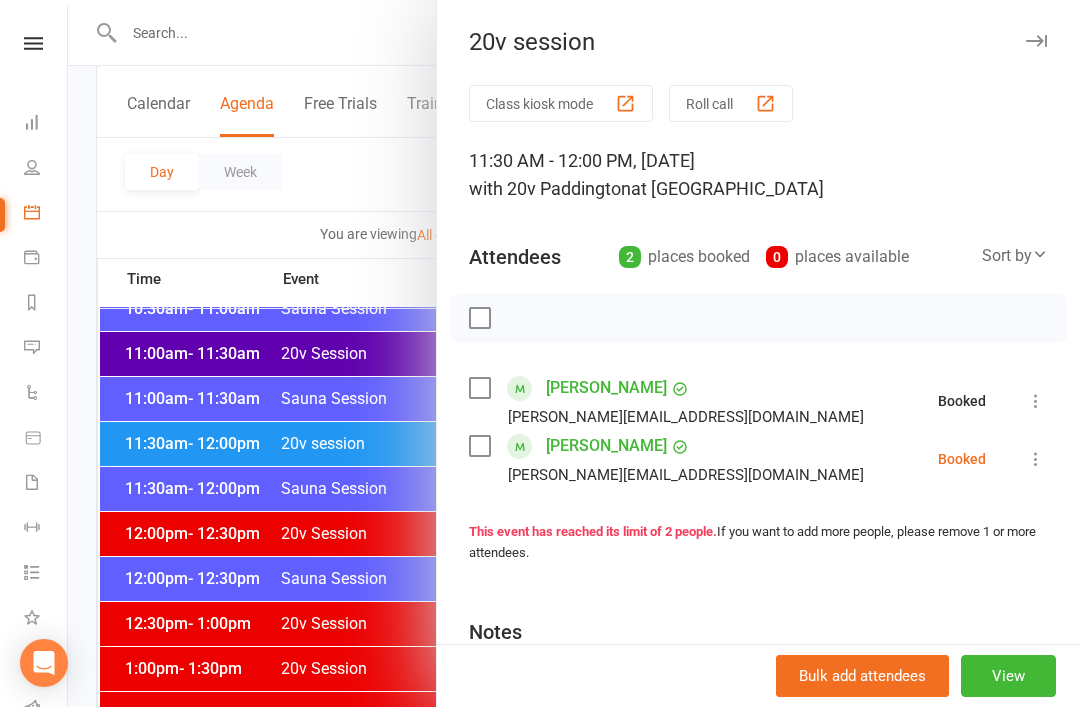 click at bounding box center (1036, 459) 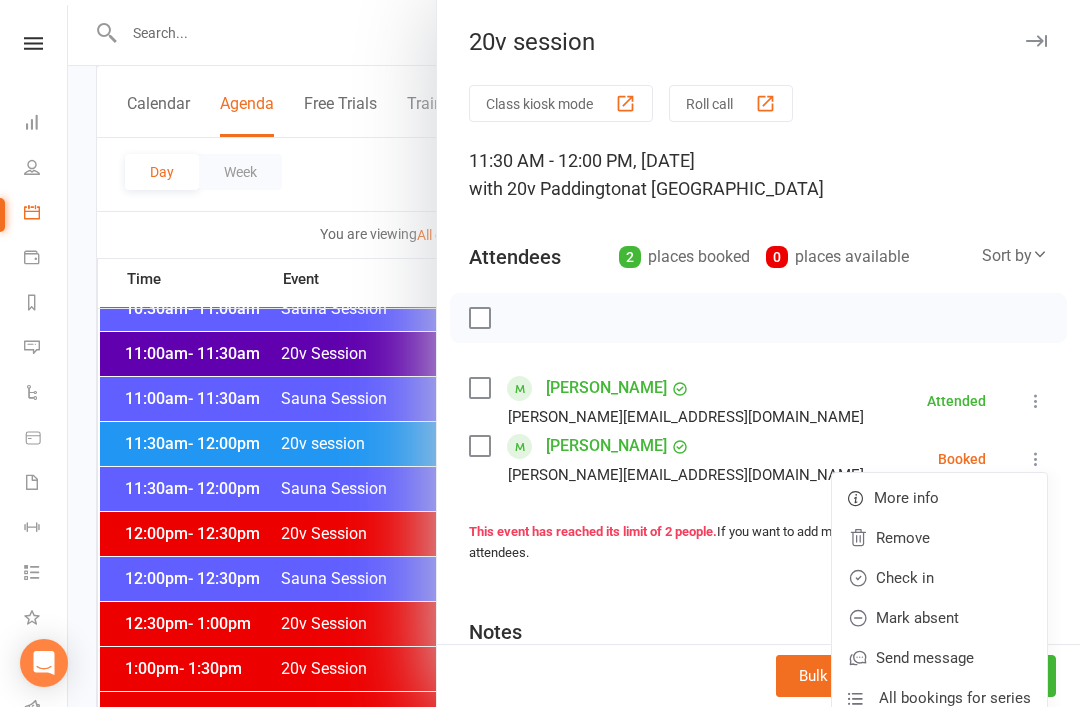 click on "Check in" at bounding box center (939, 578) 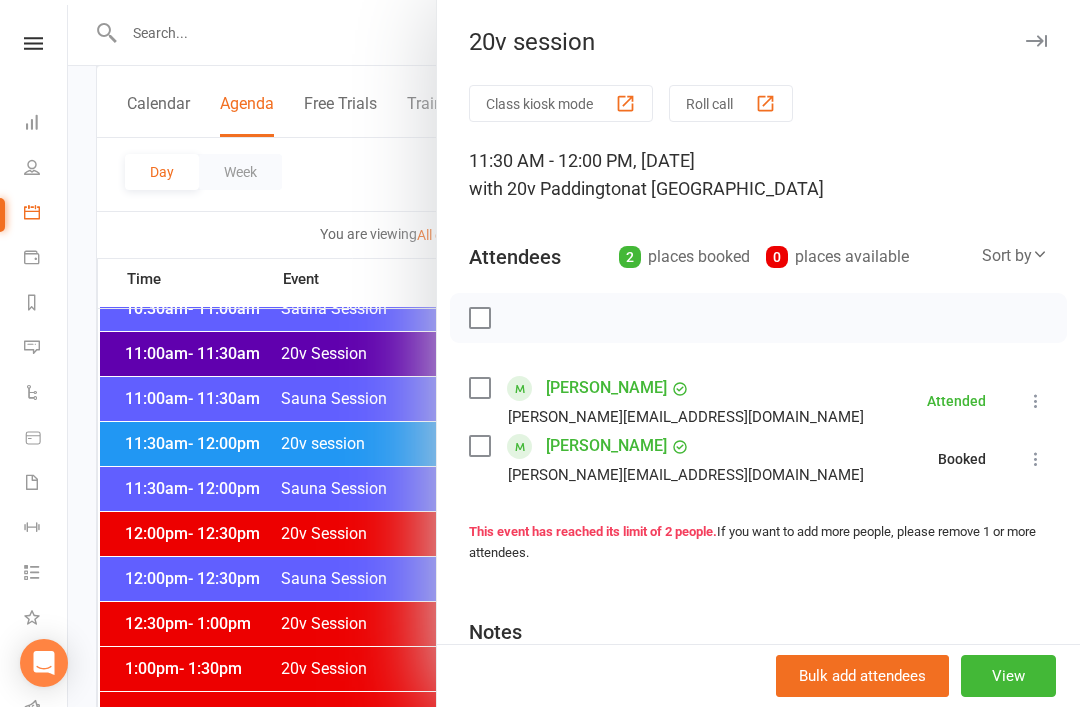 click on "View" at bounding box center (1008, 676) 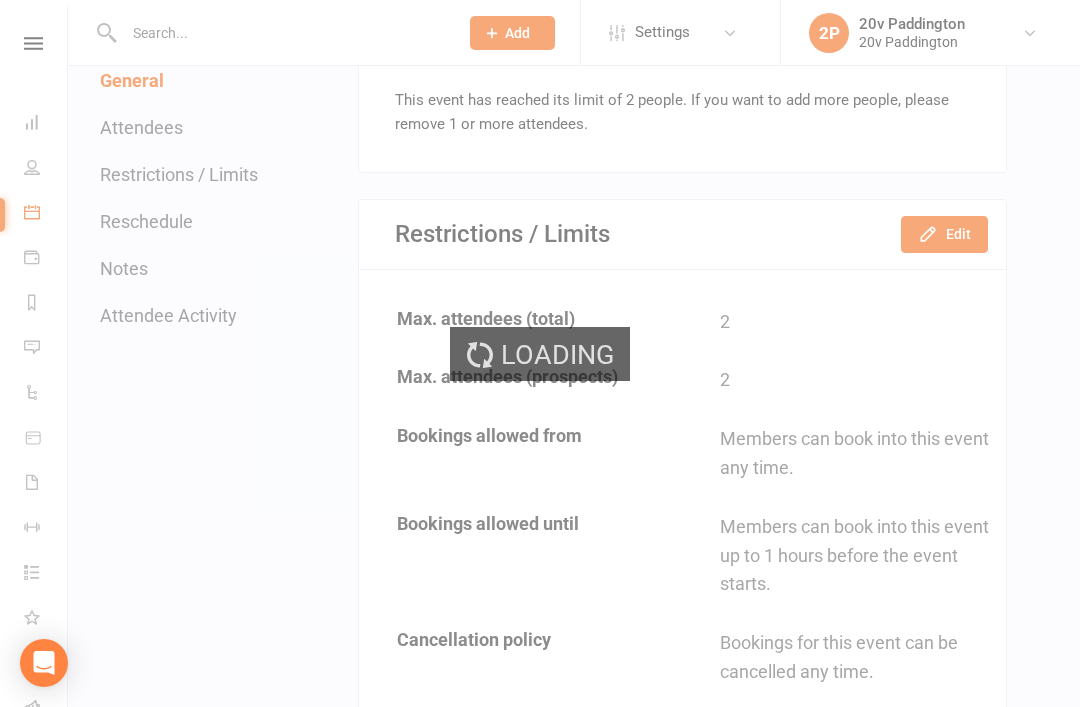 scroll, scrollTop: 0, scrollLeft: 0, axis: both 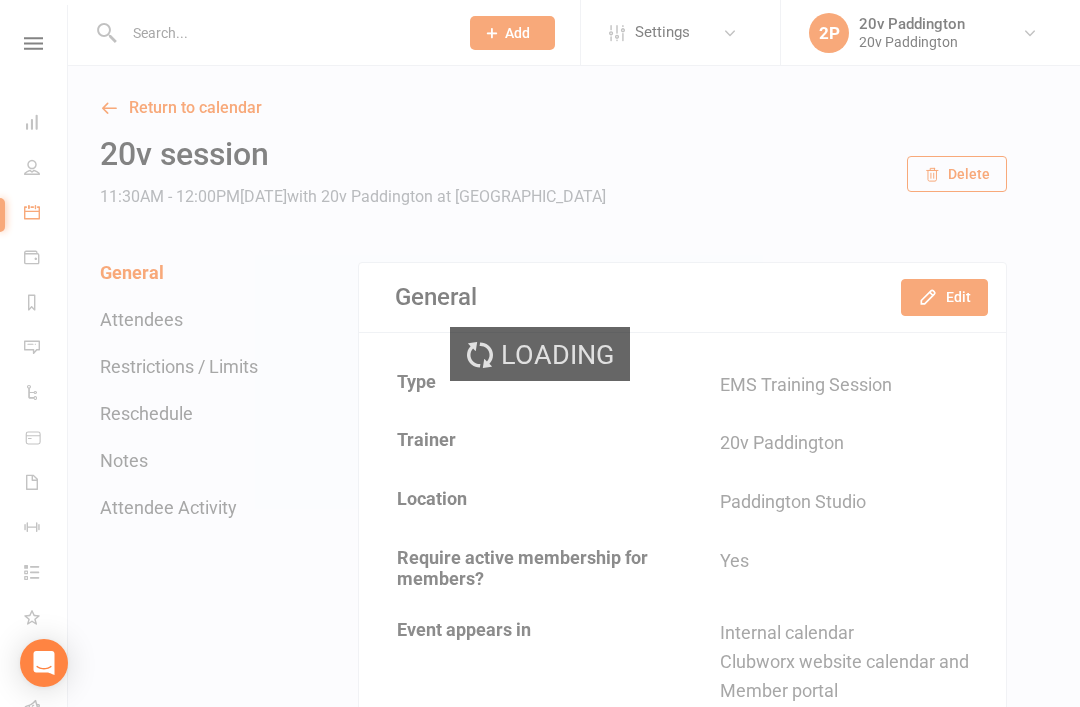 click on "Edit" at bounding box center (944, 297) 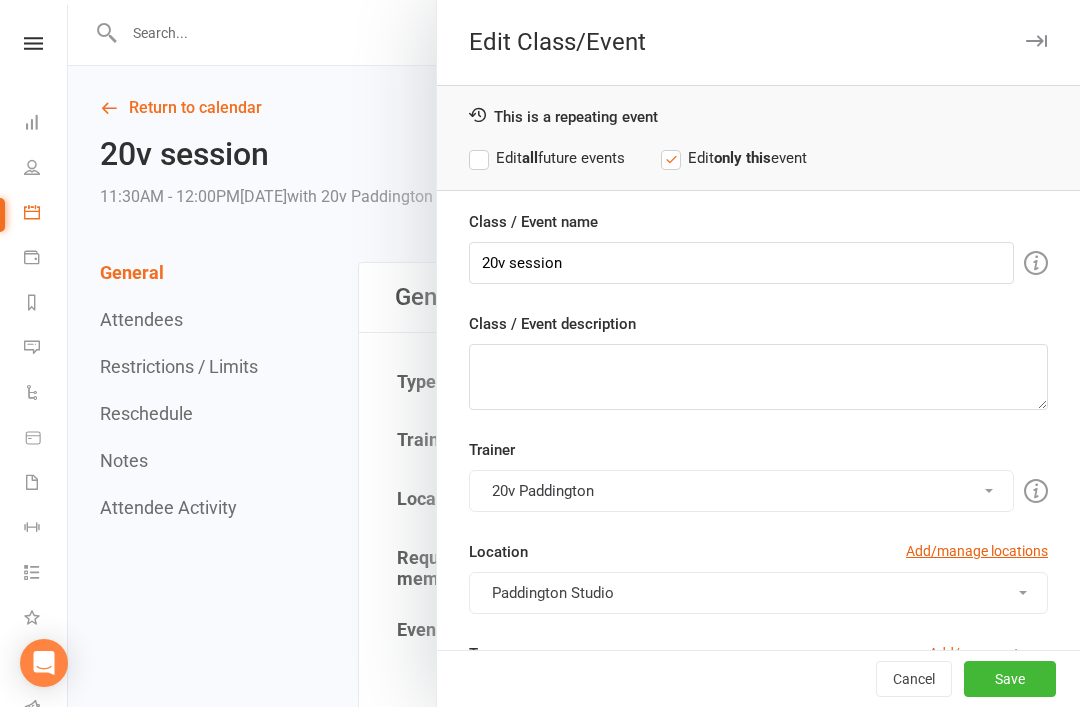 scroll, scrollTop: -6, scrollLeft: 0, axis: vertical 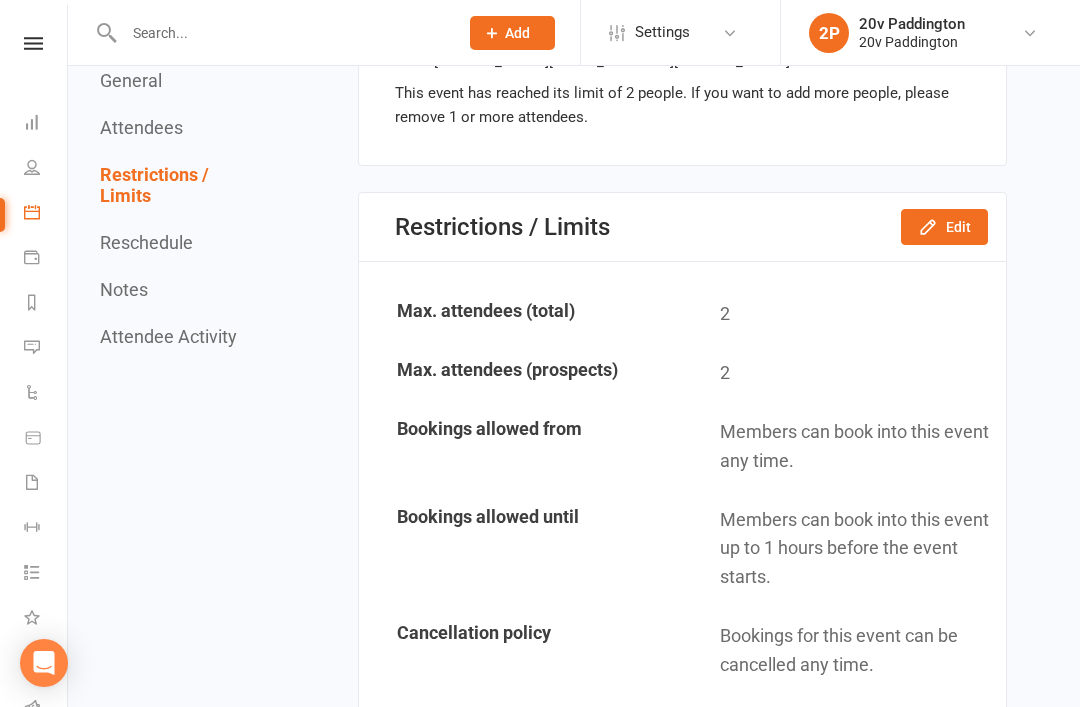 click on "Edit" 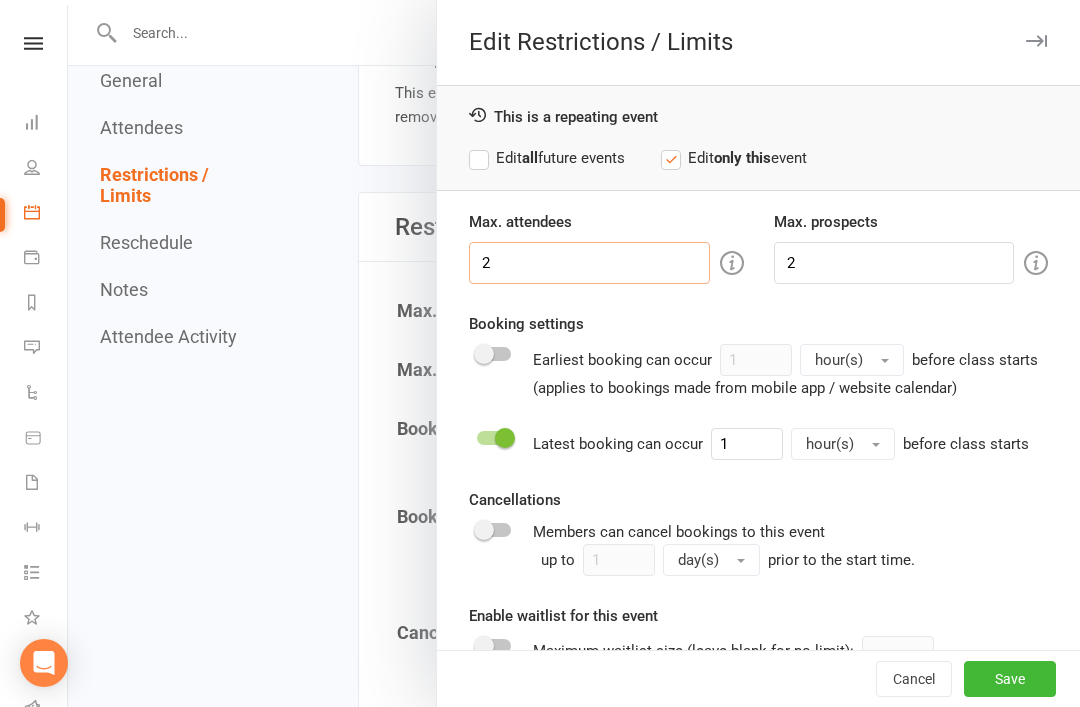 click on "2" at bounding box center [589, 263] 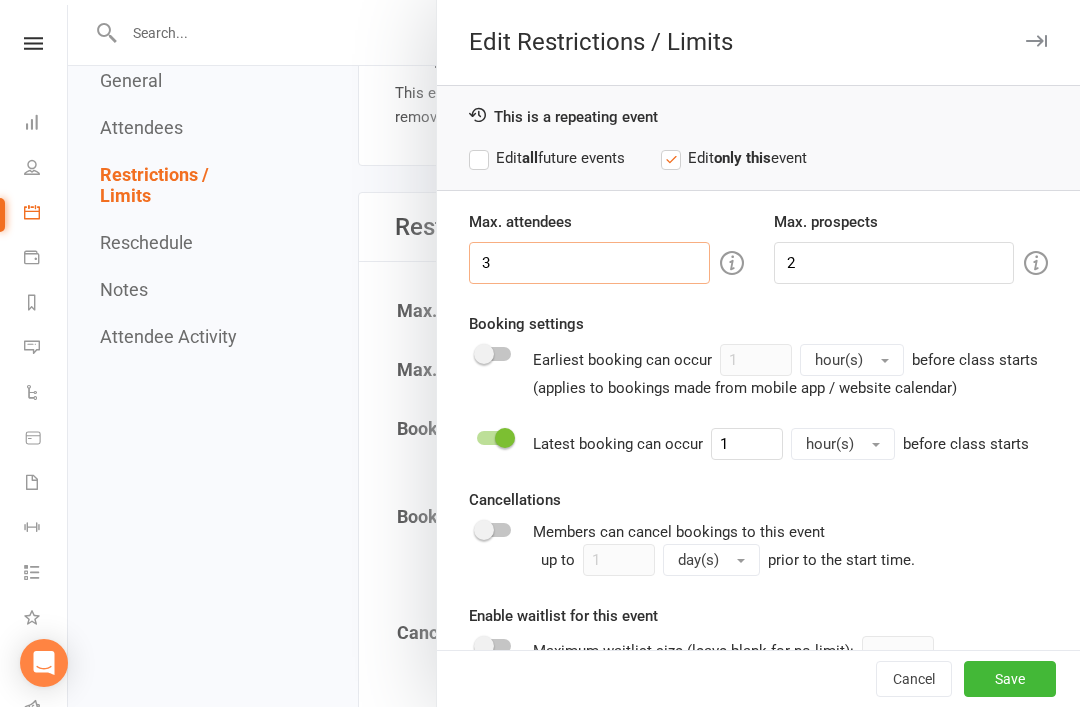 type on "3" 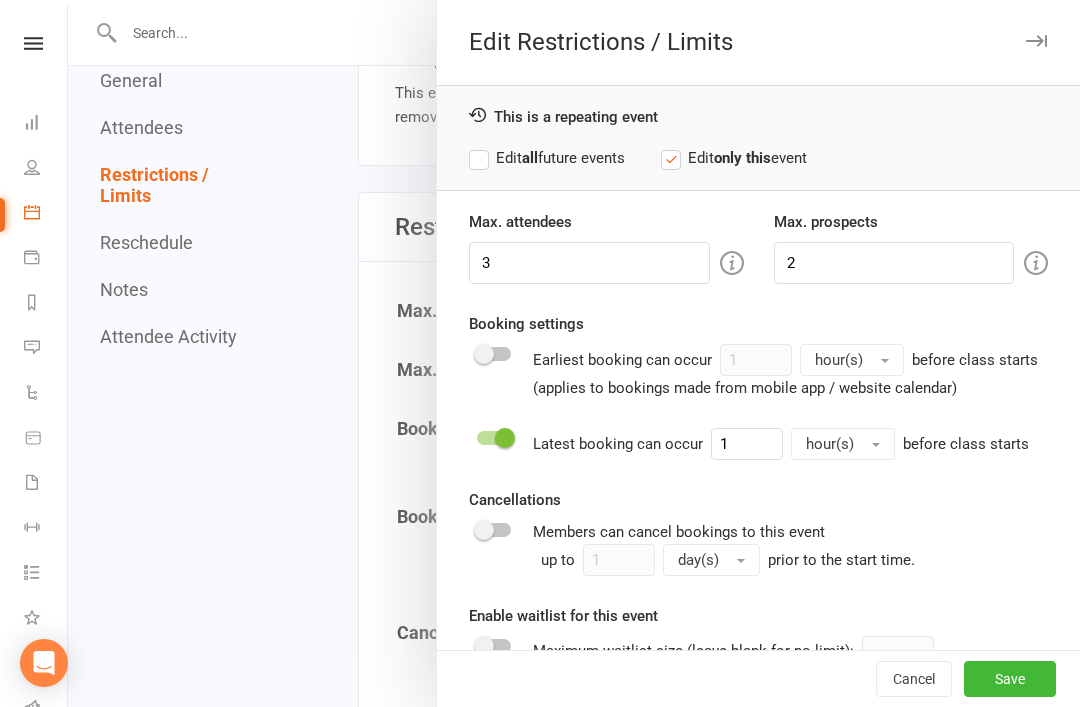 click on "Max. attendees 3 Max. prospects 2 Booking settings
Earliest booking can occur 1
hour(s)
before class starts (applies to bookings made from mobile app / website calendar)
Latest booking can occur 1
hour(s)
before class starts Cancellations
Members can cancel bookings to this event up to 1
day(s)
prior to the start time.
Enable waitlist for this event
Maximum waitlist size (leave blank for no limit):" at bounding box center (758, 453) 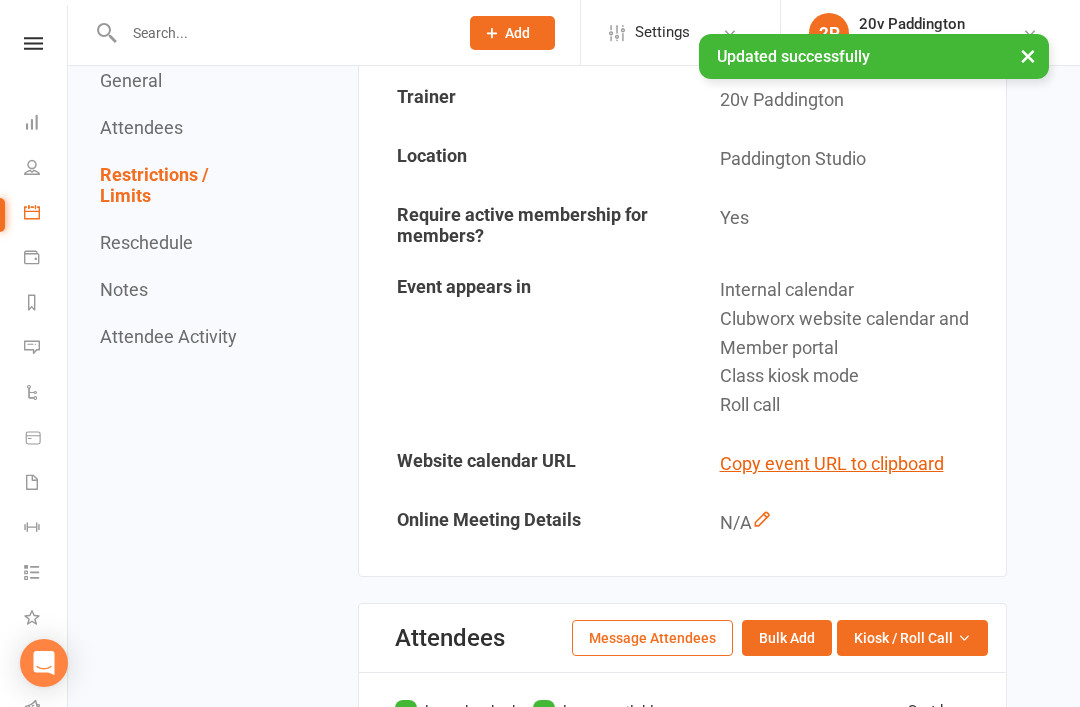 scroll, scrollTop: 0, scrollLeft: 0, axis: both 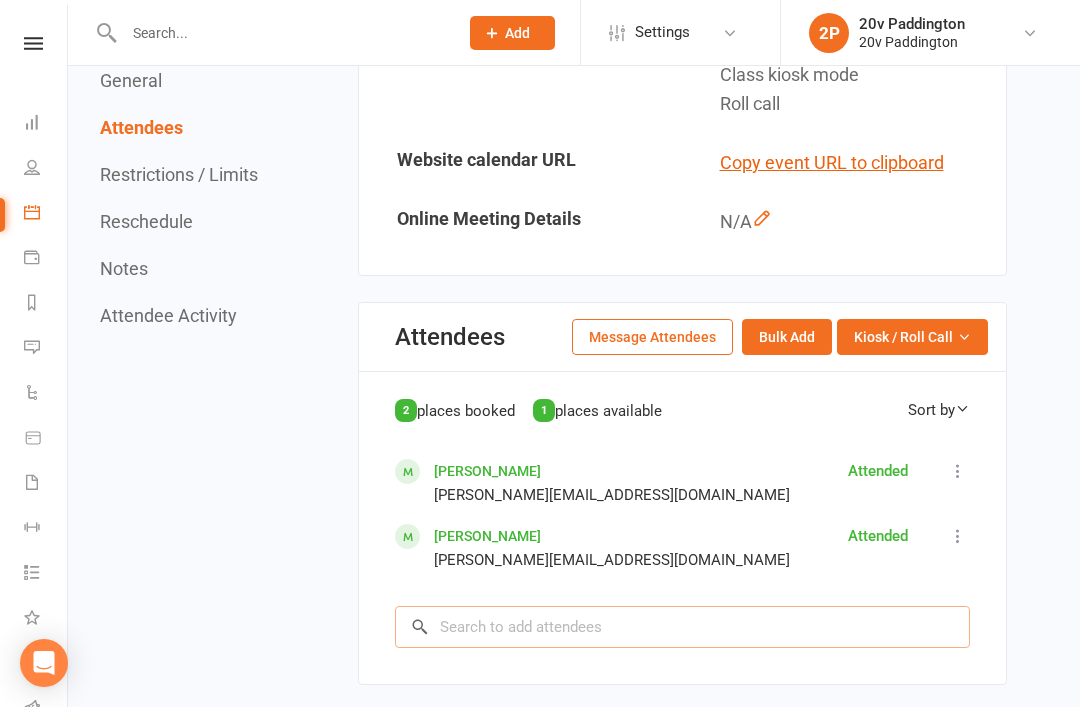 click at bounding box center (682, 627) 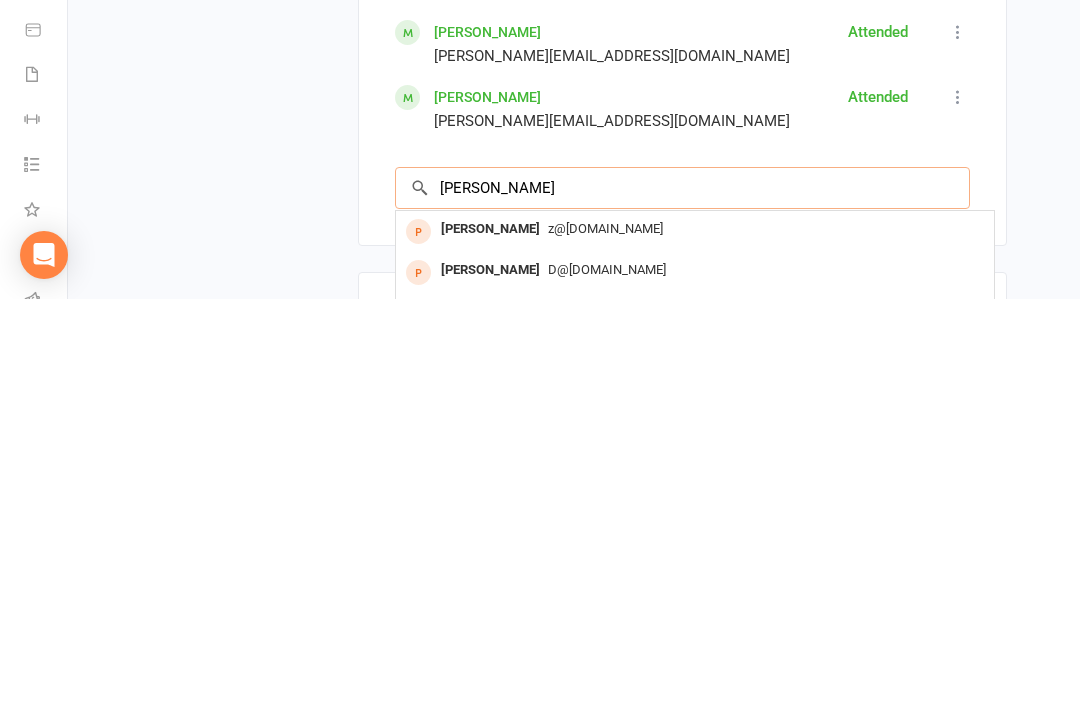 type on "[PERSON_NAME]" 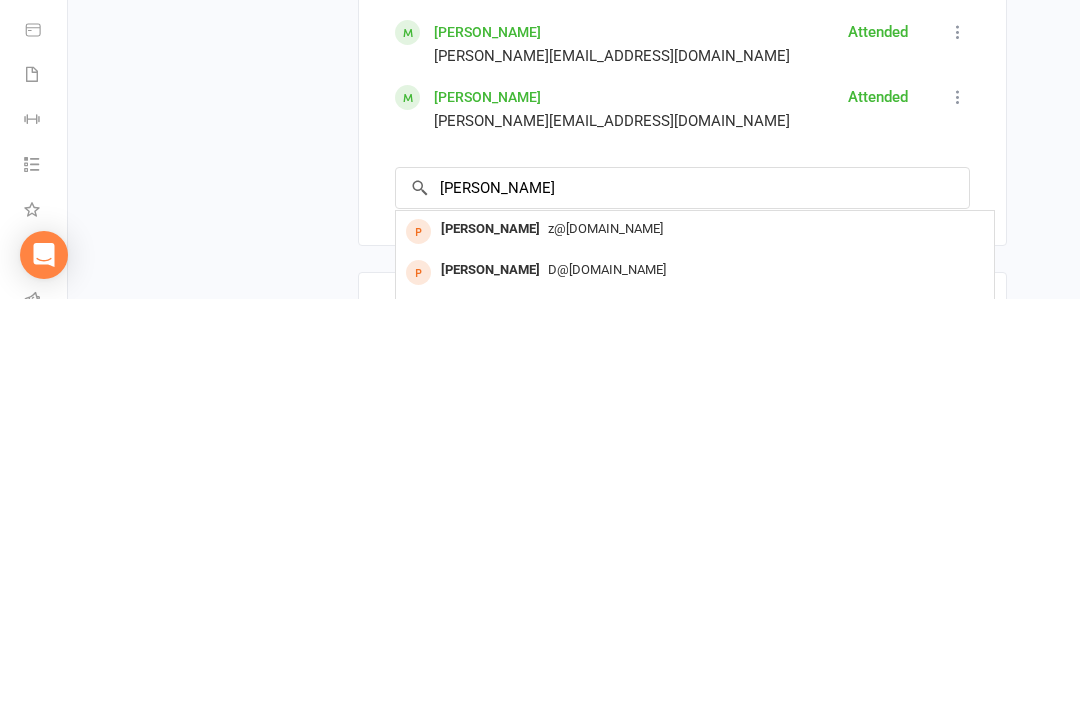 click on "[PERSON_NAME][EMAIL_ADDRESS][PERSON_NAME][DOMAIN_NAME]" at bounding box center (745, 718) 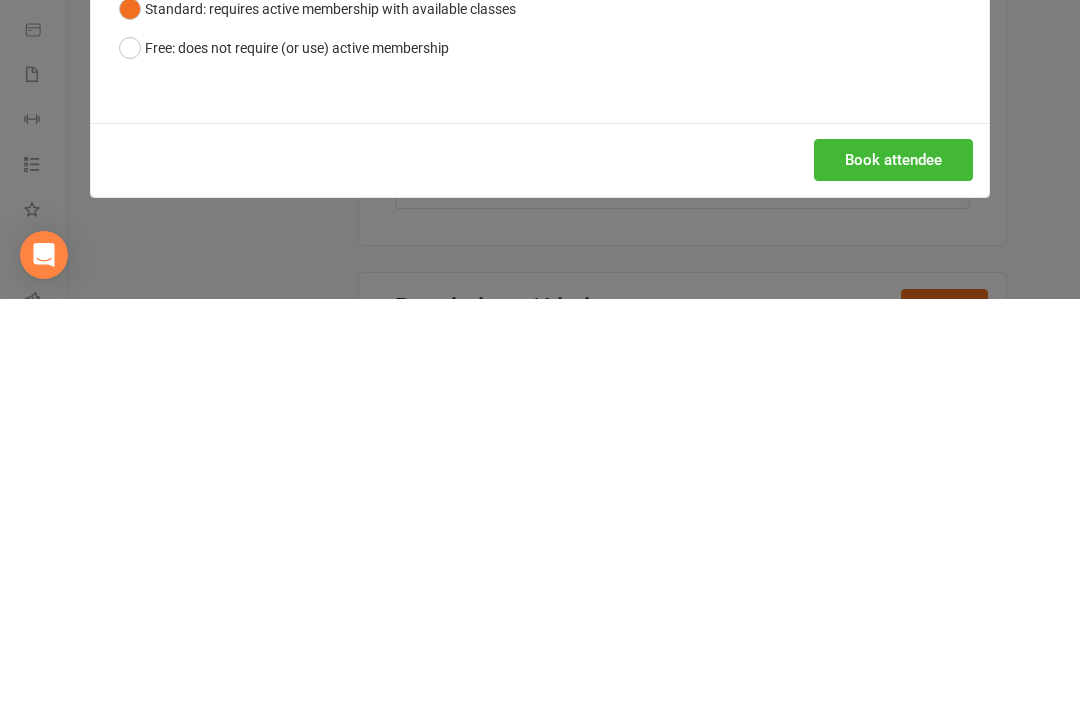 scroll, scrollTop: 1083, scrollLeft: 0, axis: vertical 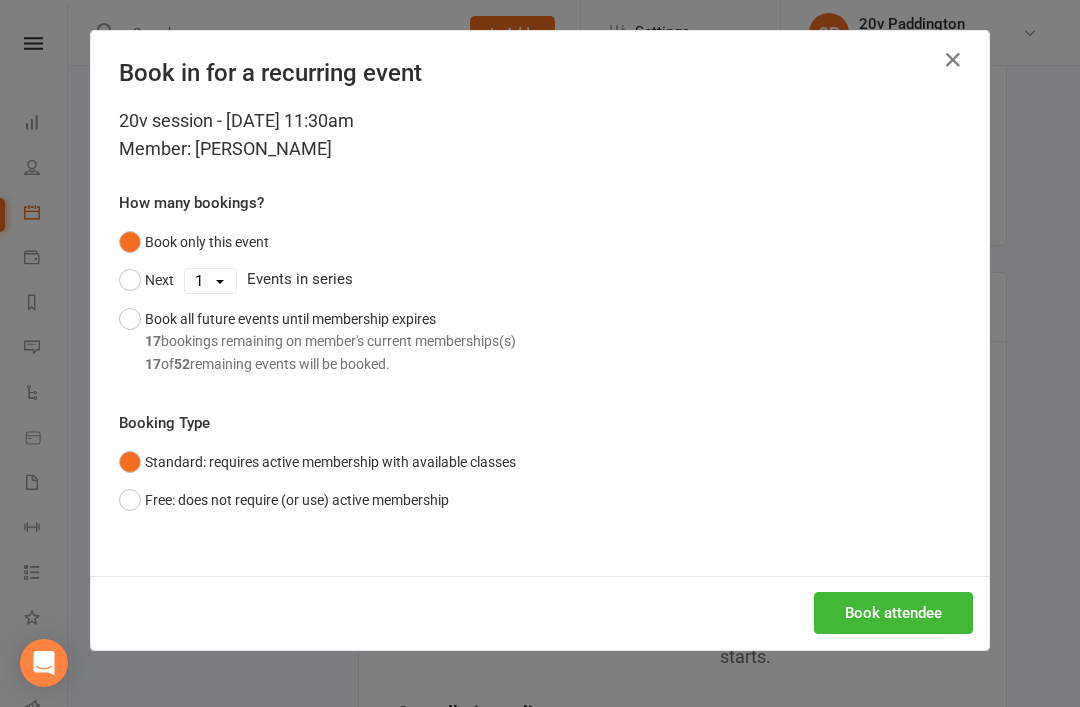 click at bounding box center [953, 60] 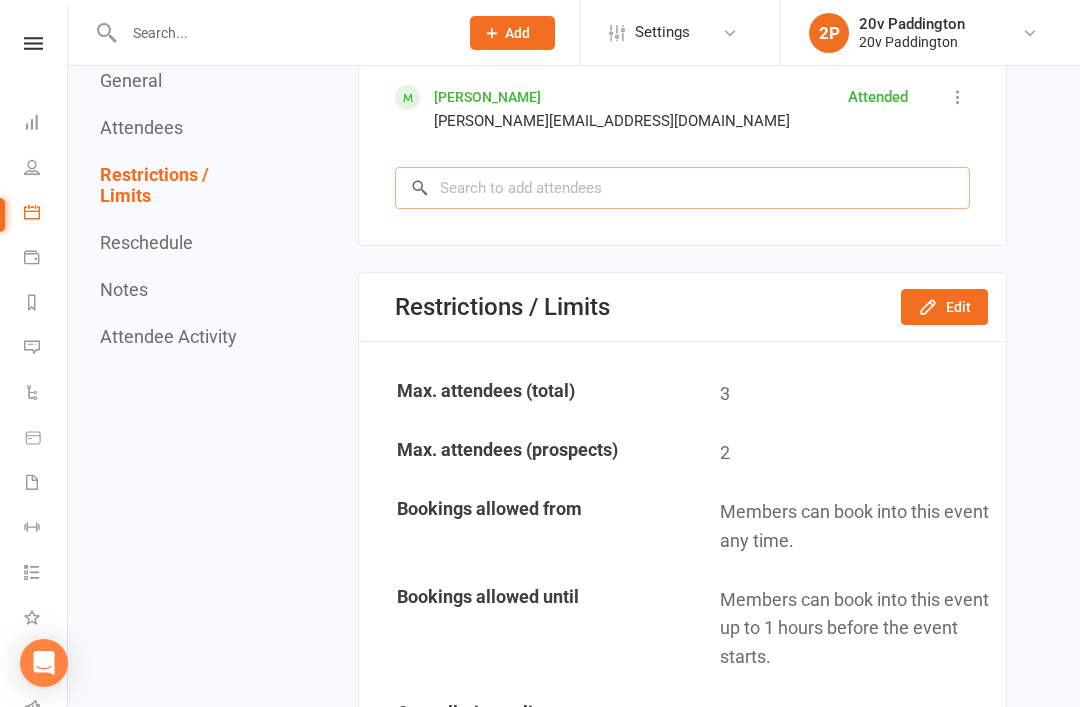 click at bounding box center [682, 188] 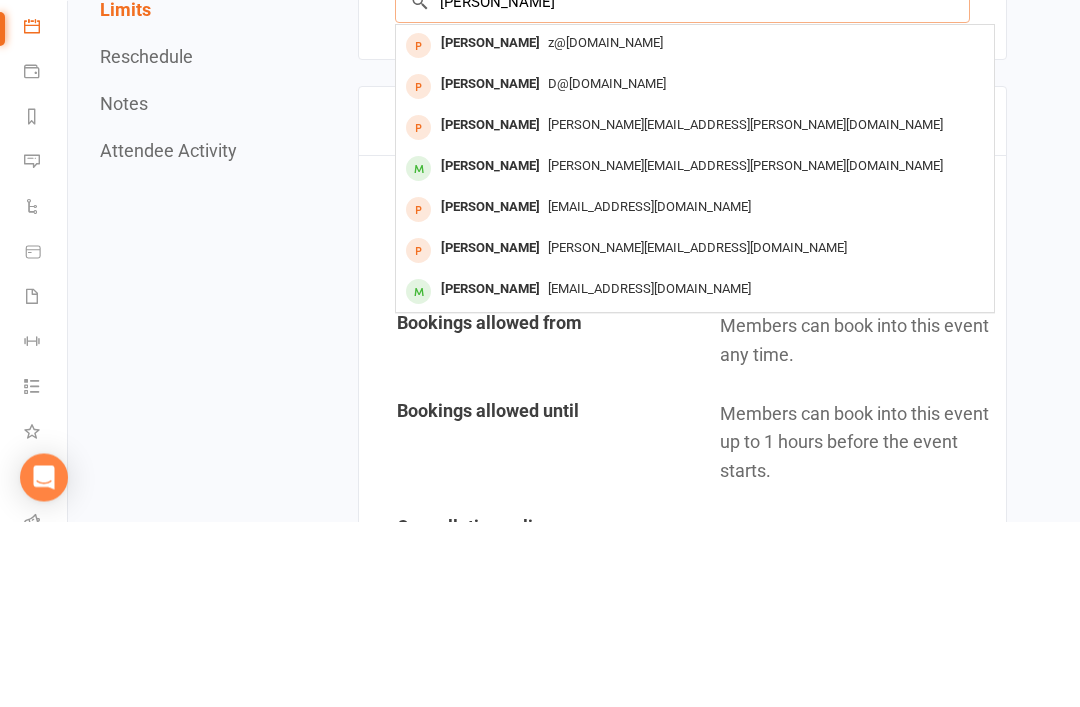 type on "[PERSON_NAME]" 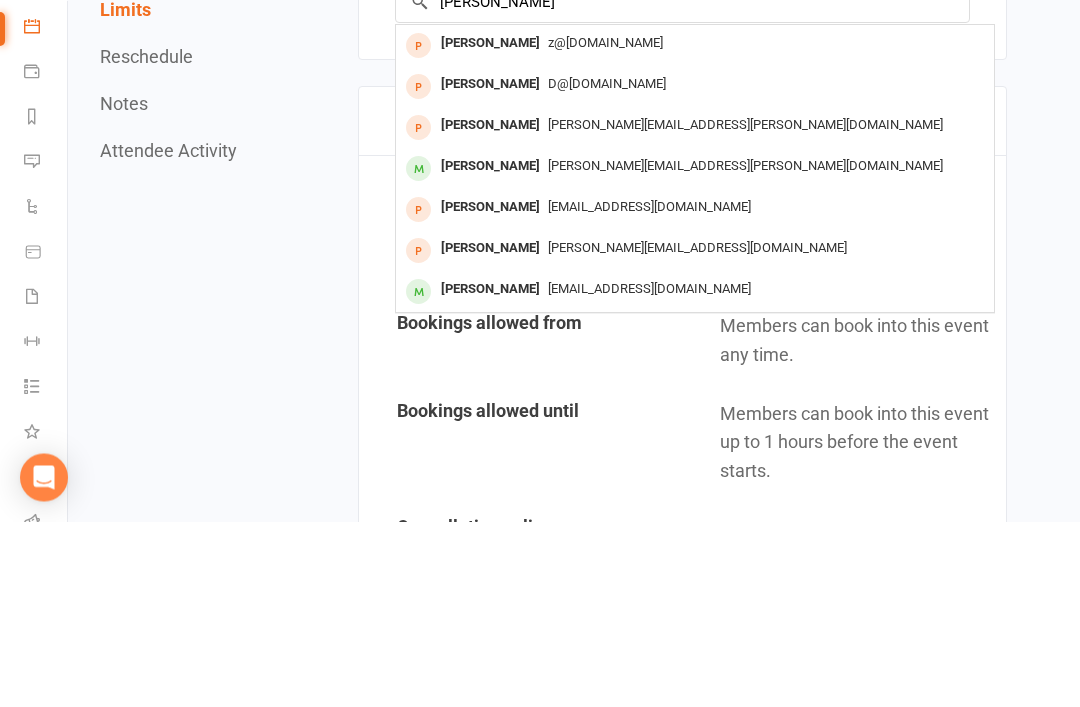 click on "[EMAIL_ADDRESS][DOMAIN_NAME]" at bounding box center (649, 474) 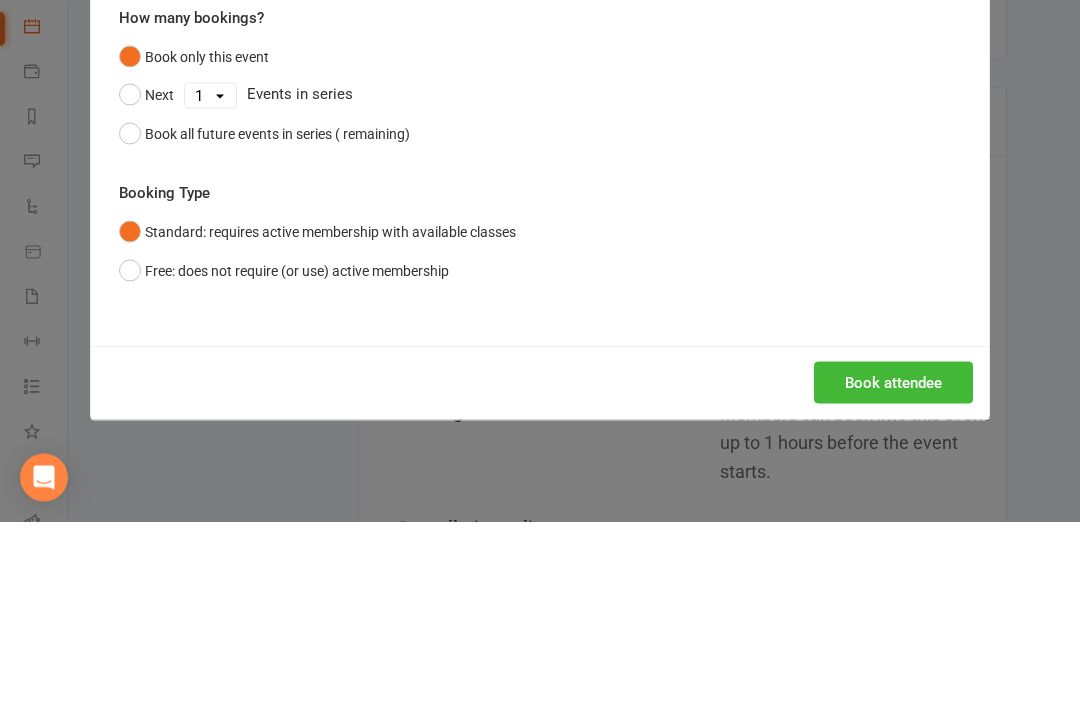 scroll, scrollTop: 1269, scrollLeft: 0, axis: vertical 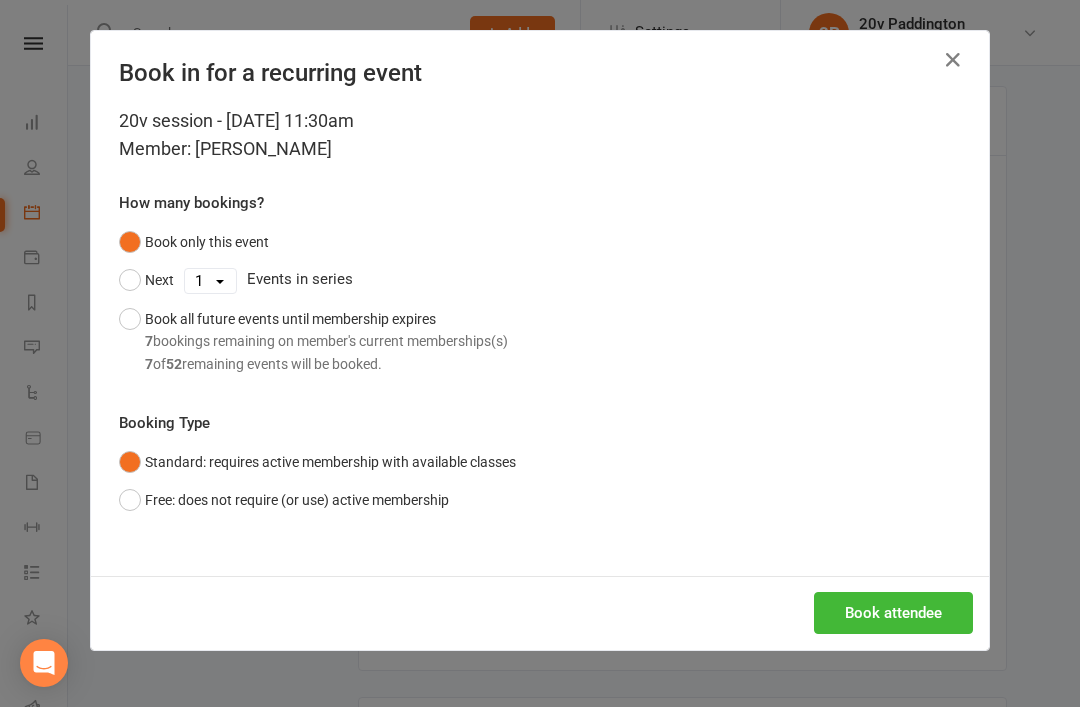 click on "Book attendee" at bounding box center (540, 613) 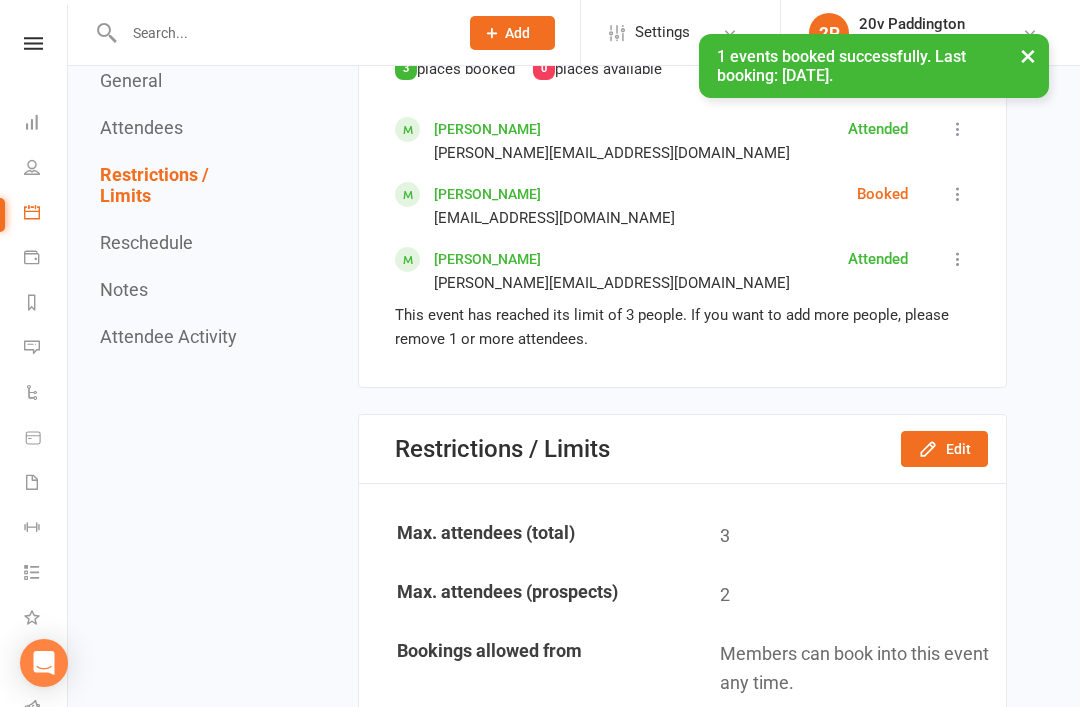 scroll, scrollTop: 990, scrollLeft: 0, axis: vertical 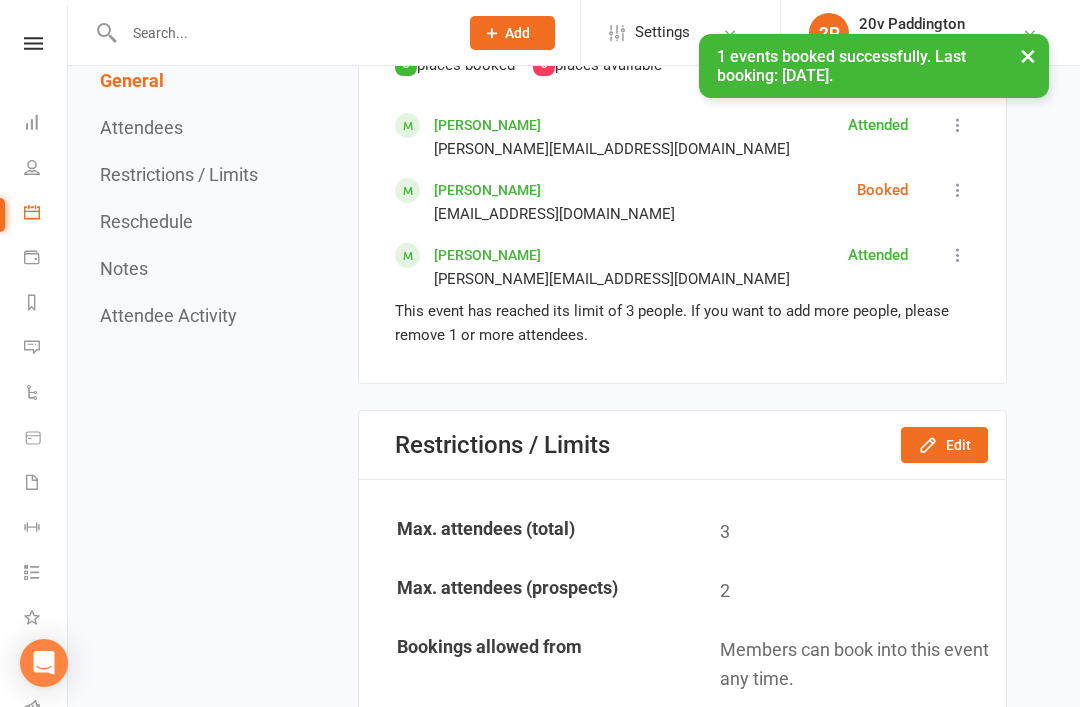 click on "[PERSON_NAME]" at bounding box center (487, 190) 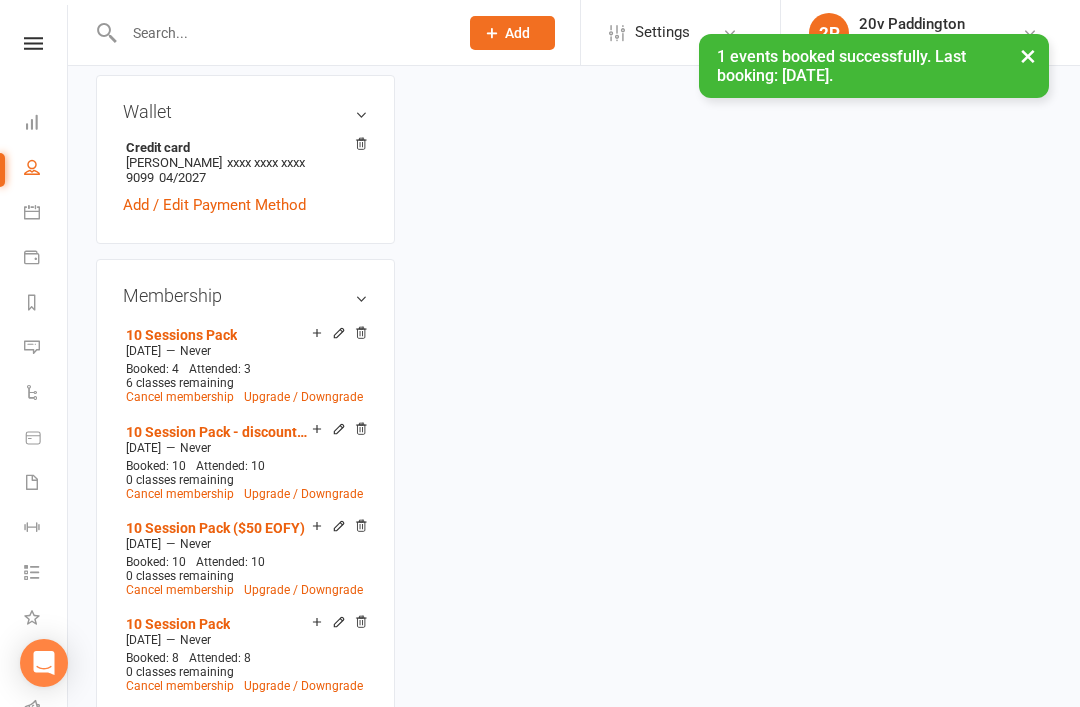 scroll, scrollTop: 0, scrollLeft: 0, axis: both 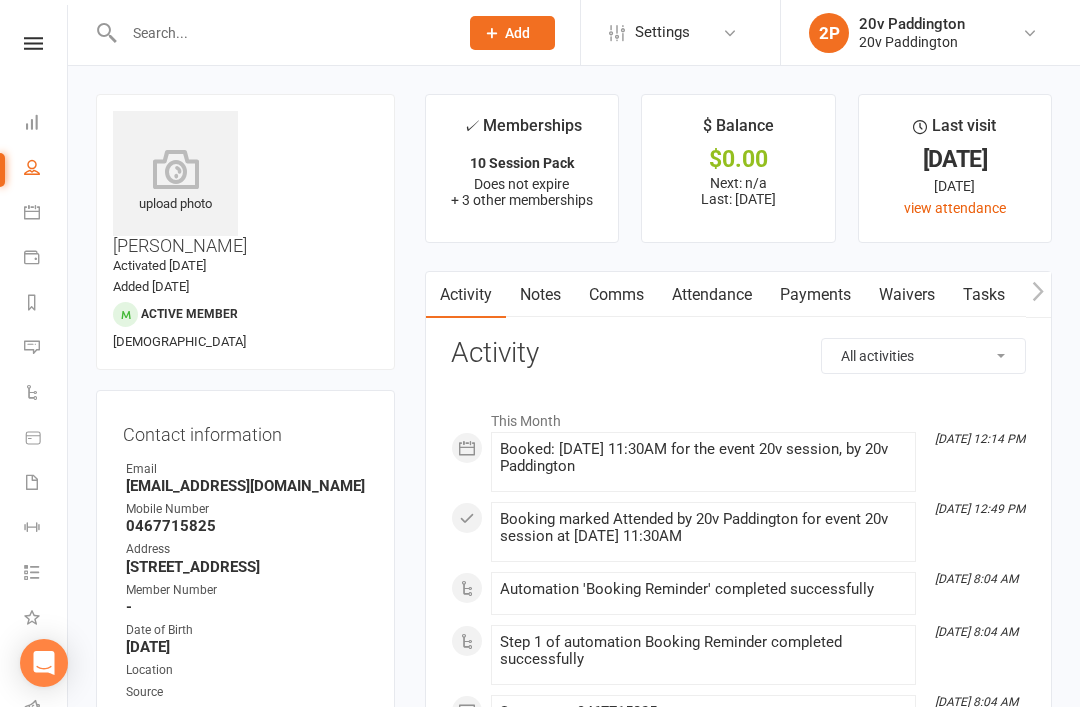 click on "Messages   3" at bounding box center [46, 349] 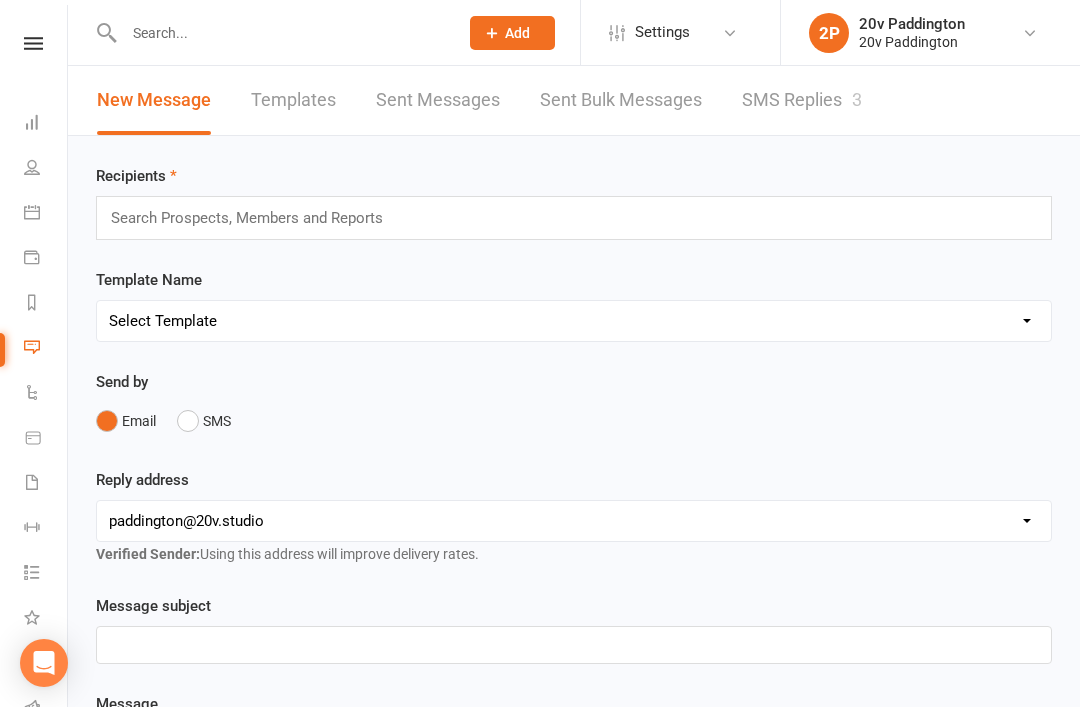 click on "SMS Replies  3" at bounding box center (802, 100) 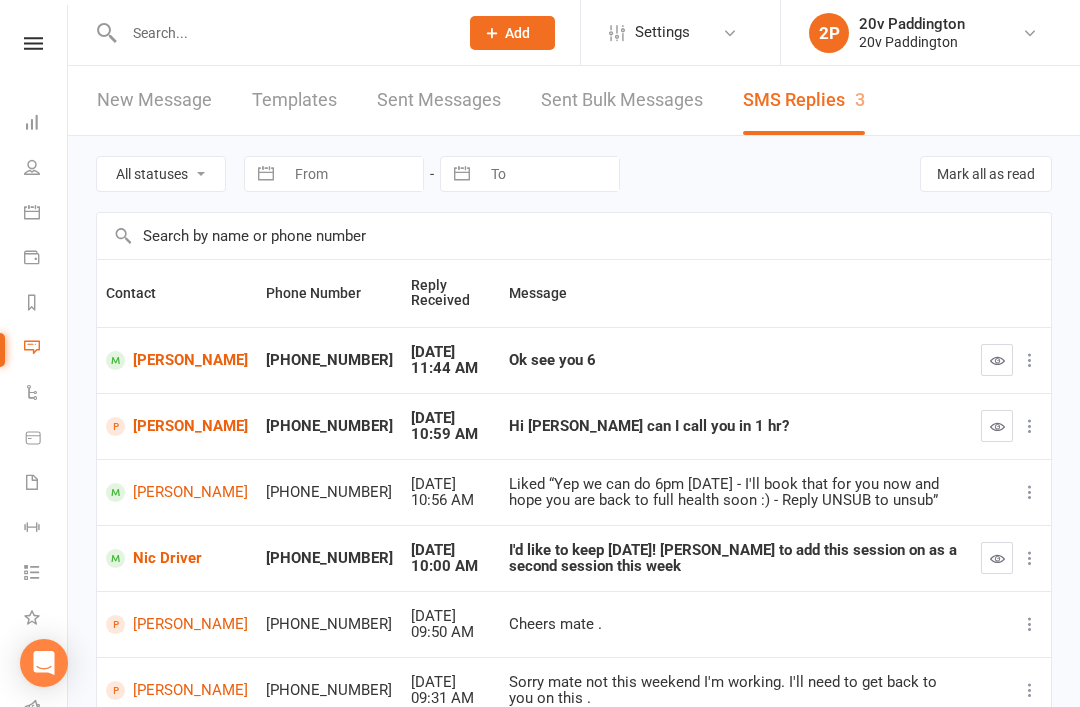 click on "[PERSON_NAME]" at bounding box center [177, 360] 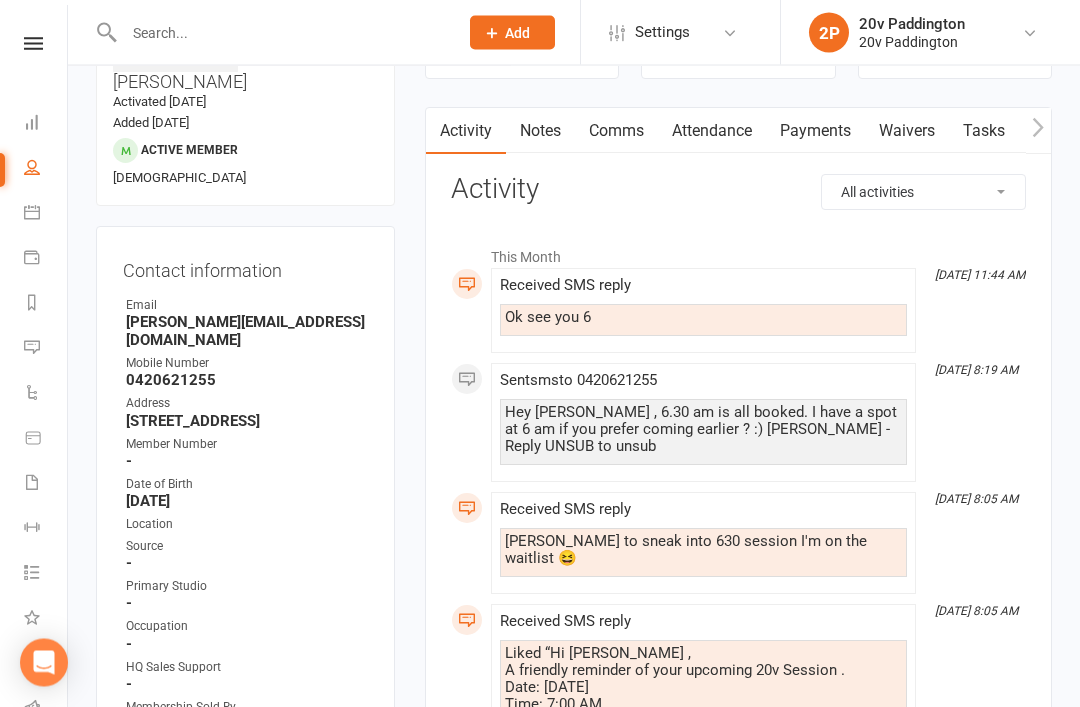 scroll, scrollTop: 0, scrollLeft: 0, axis: both 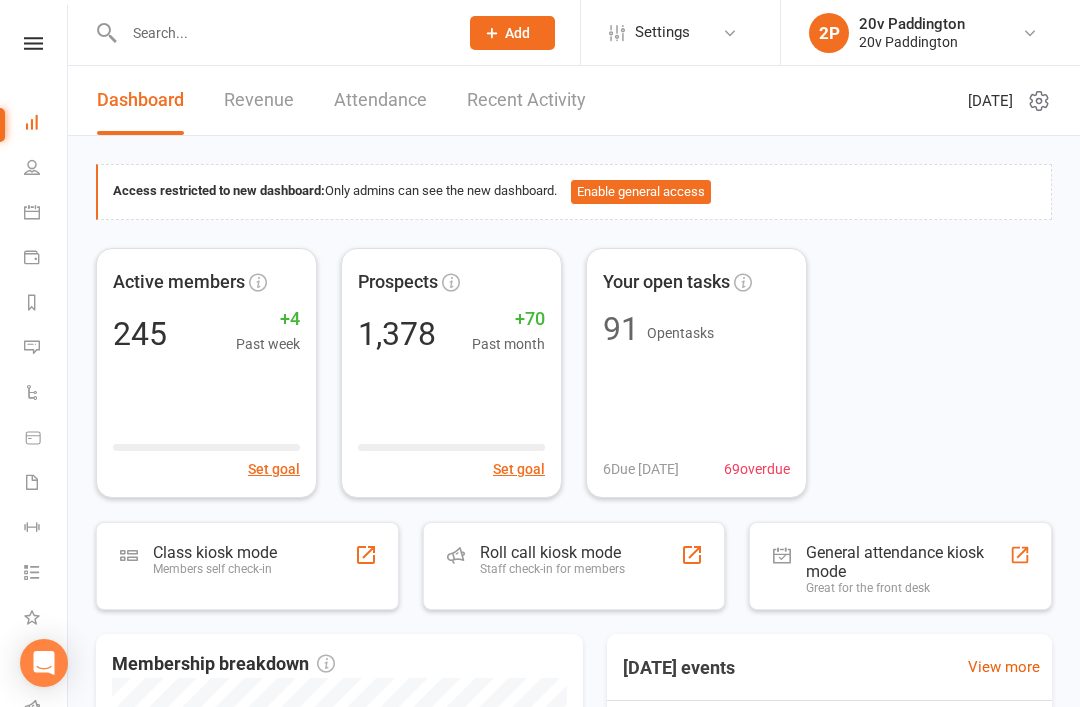 click on "Calendar" at bounding box center (46, 214) 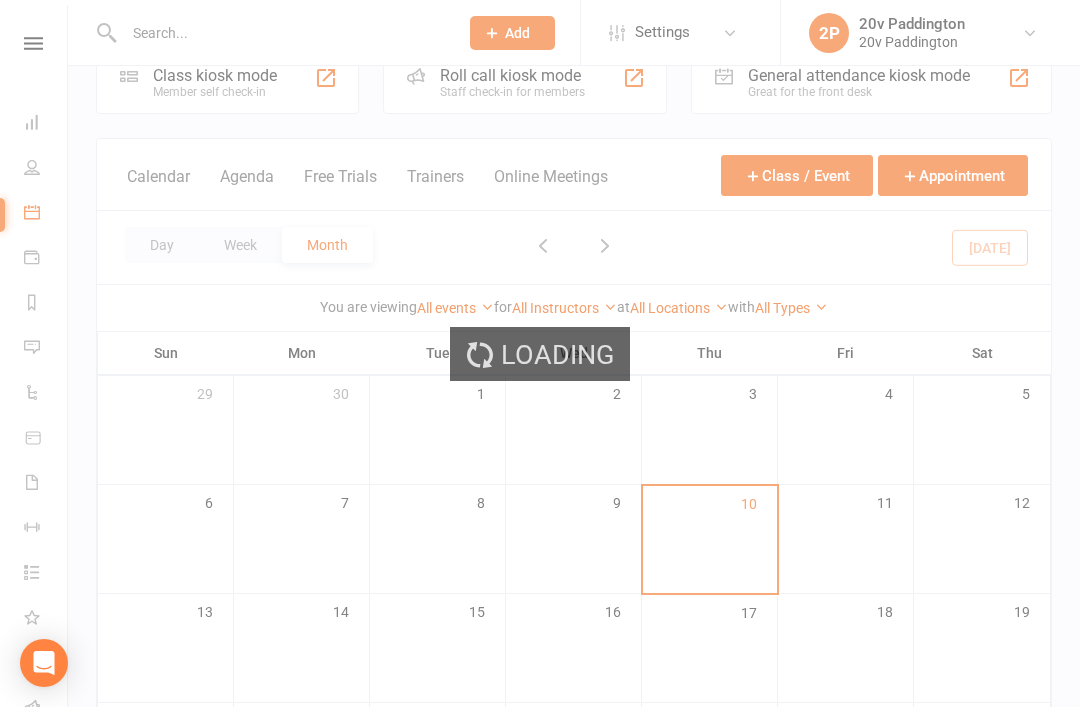 scroll, scrollTop: 0, scrollLeft: 0, axis: both 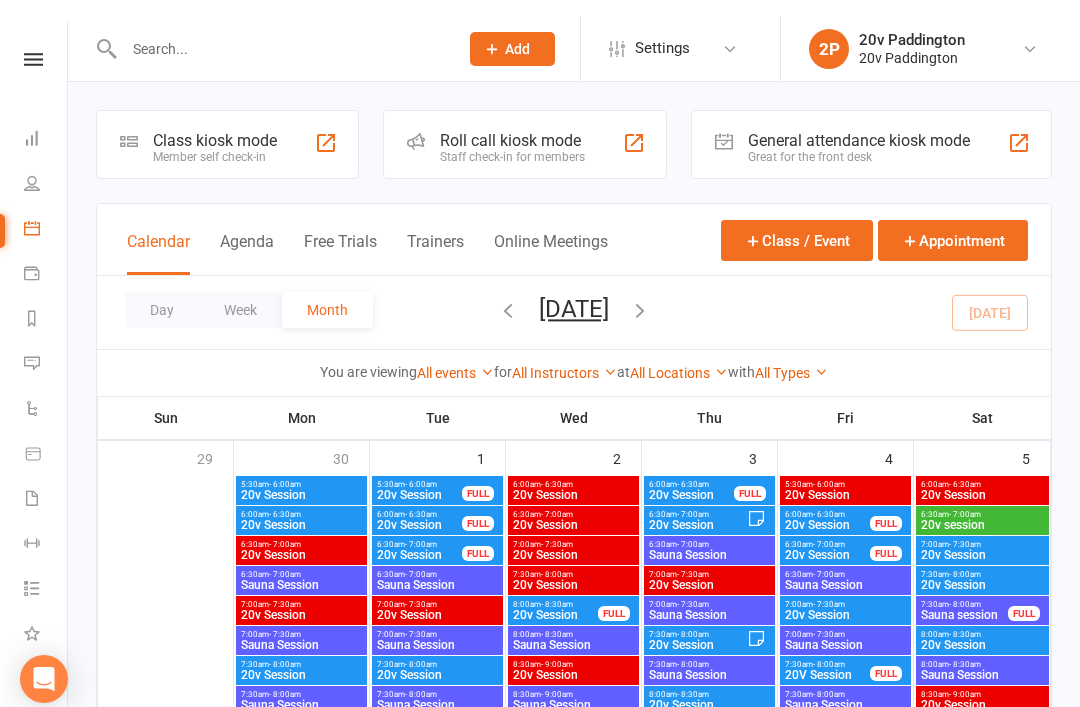 click on "Agenda" at bounding box center [247, 237] 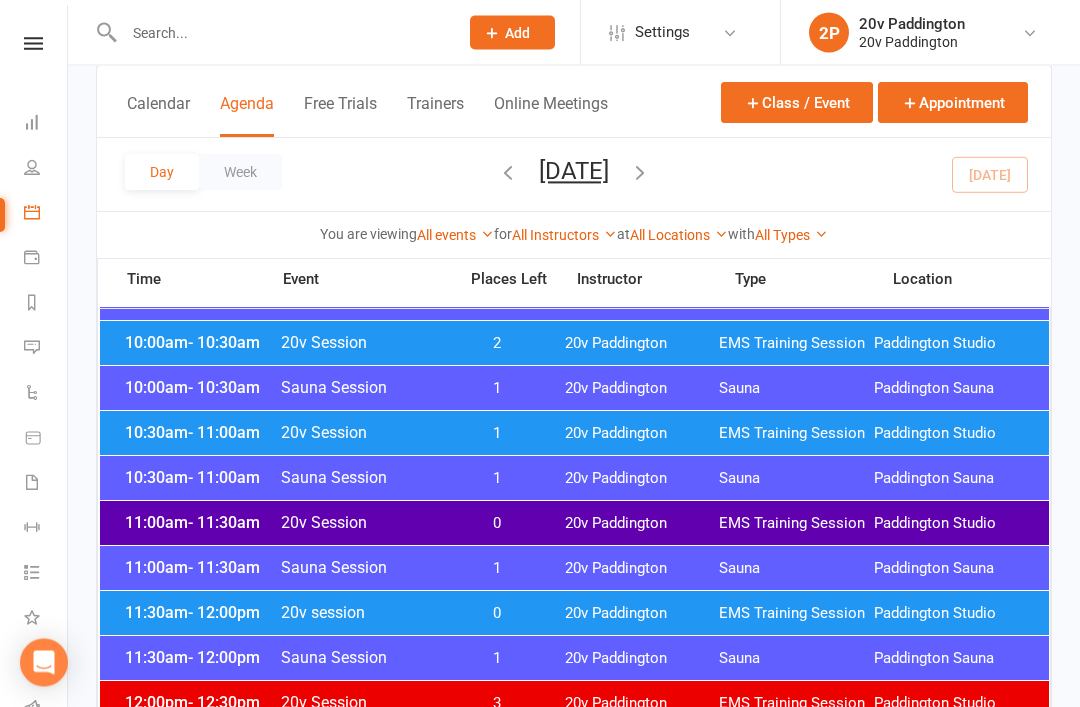 click on "[DATE]" at bounding box center [574, 171] 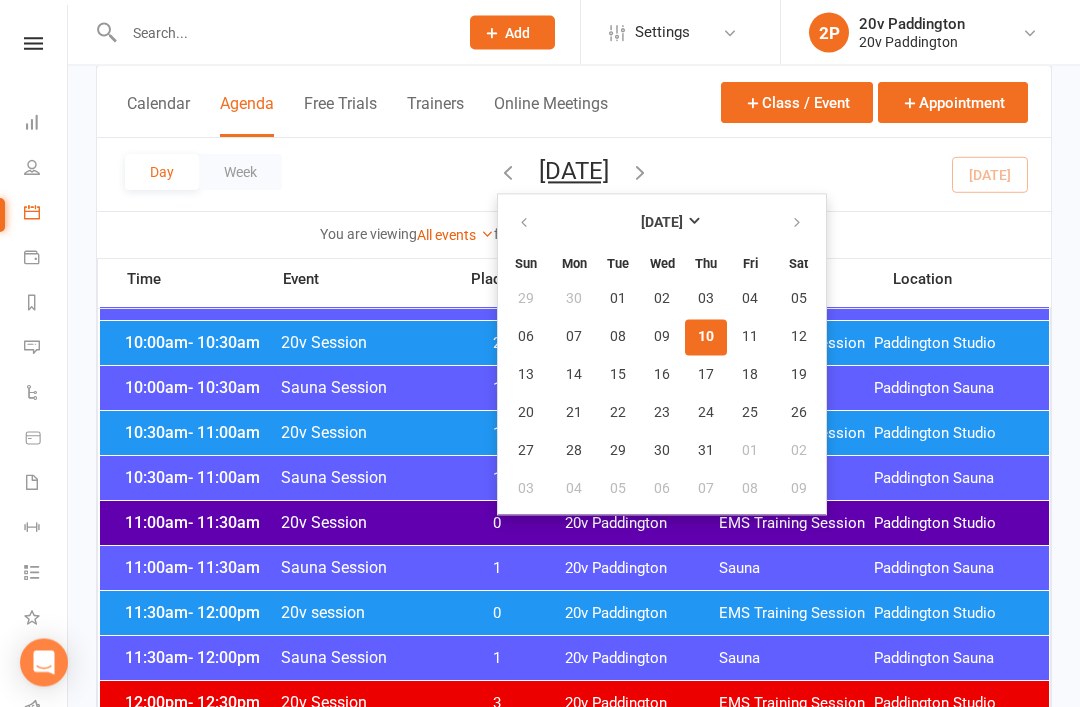 scroll, scrollTop: 787, scrollLeft: 0, axis: vertical 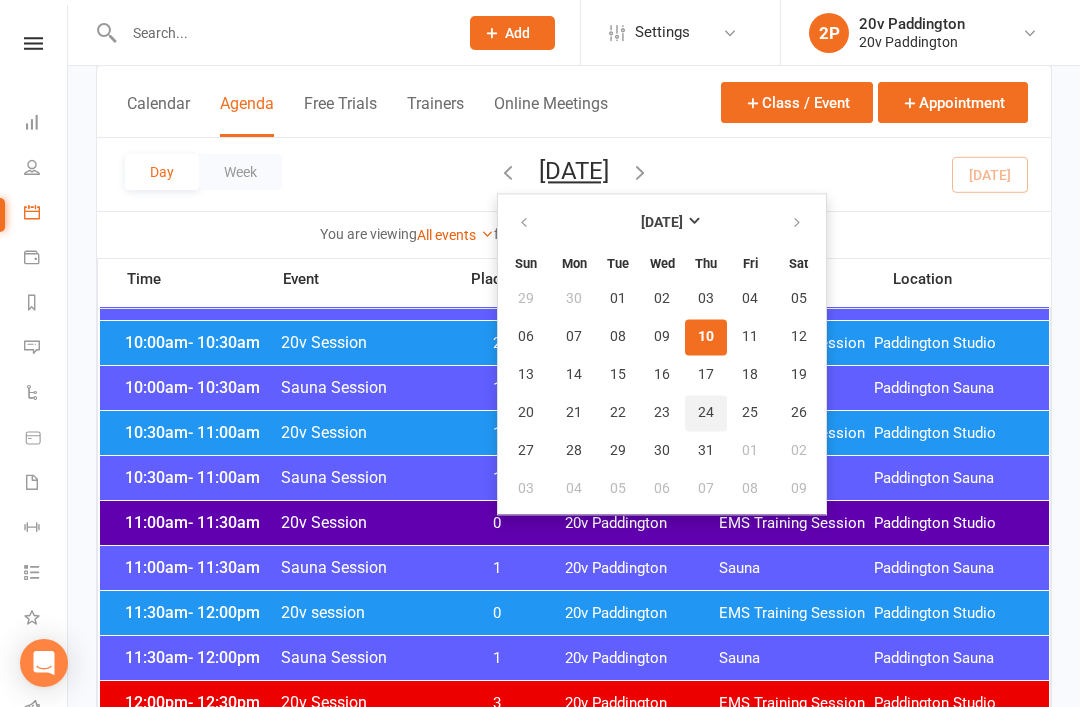 click on "24" at bounding box center [706, 413] 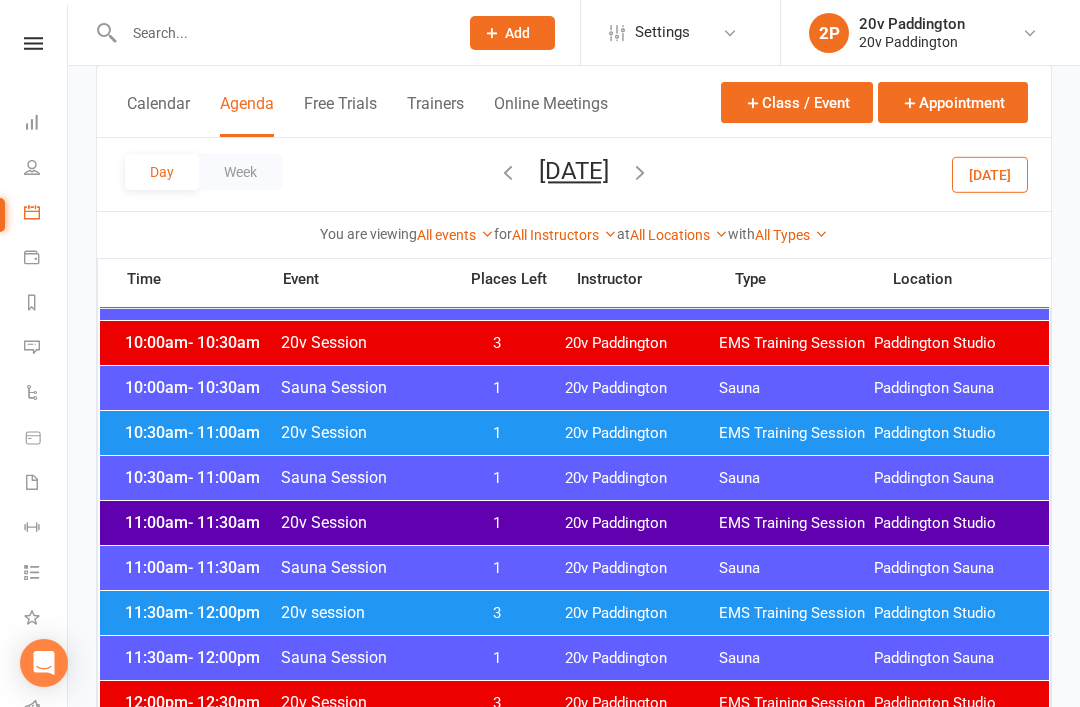 click on "11:30am  - 12:00pm 20v session 3 20v Paddington EMS Training Session [GEOGRAPHIC_DATA]" at bounding box center [574, 613] 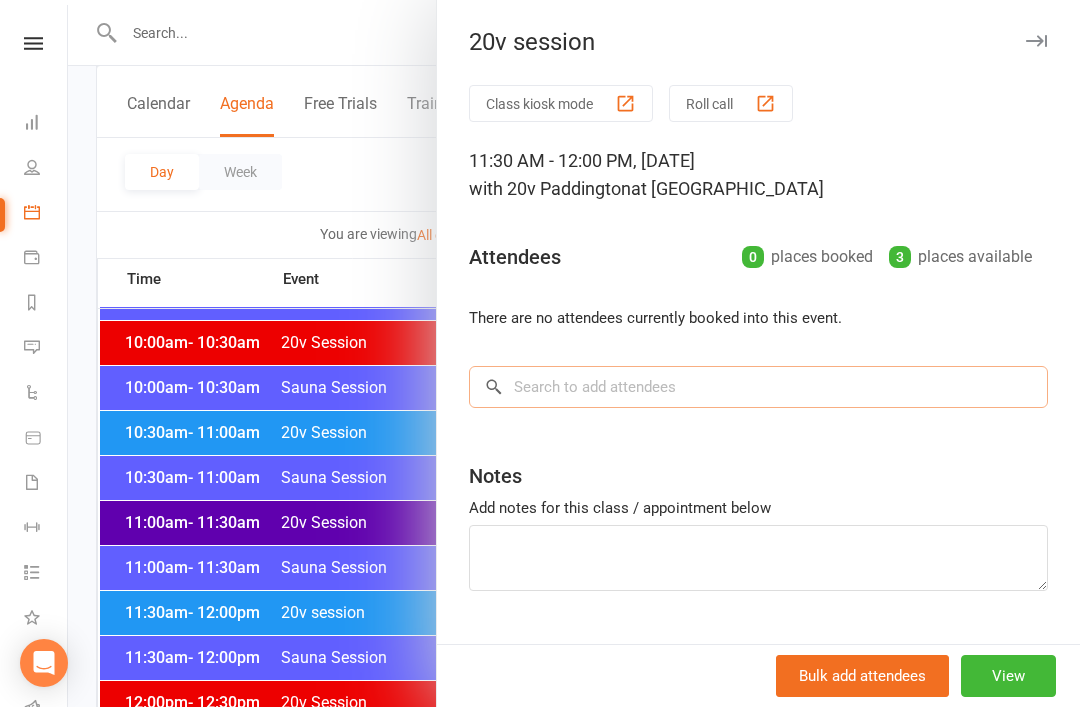 click at bounding box center (758, 387) 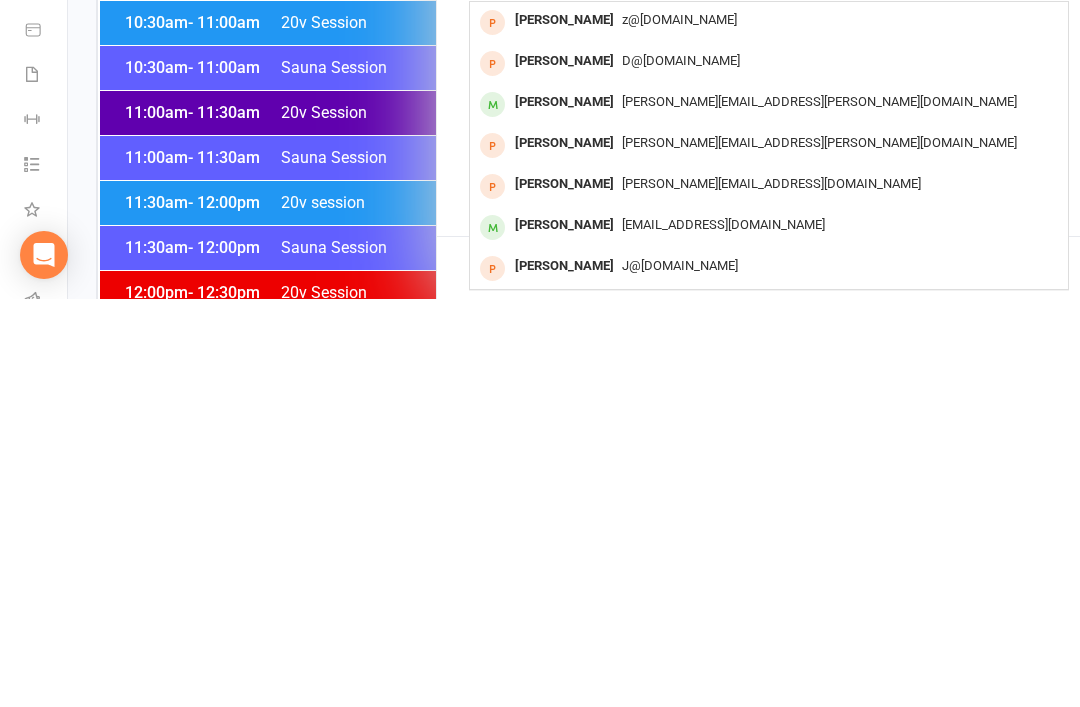 scroll, scrollTop: 799, scrollLeft: 0, axis: vertical 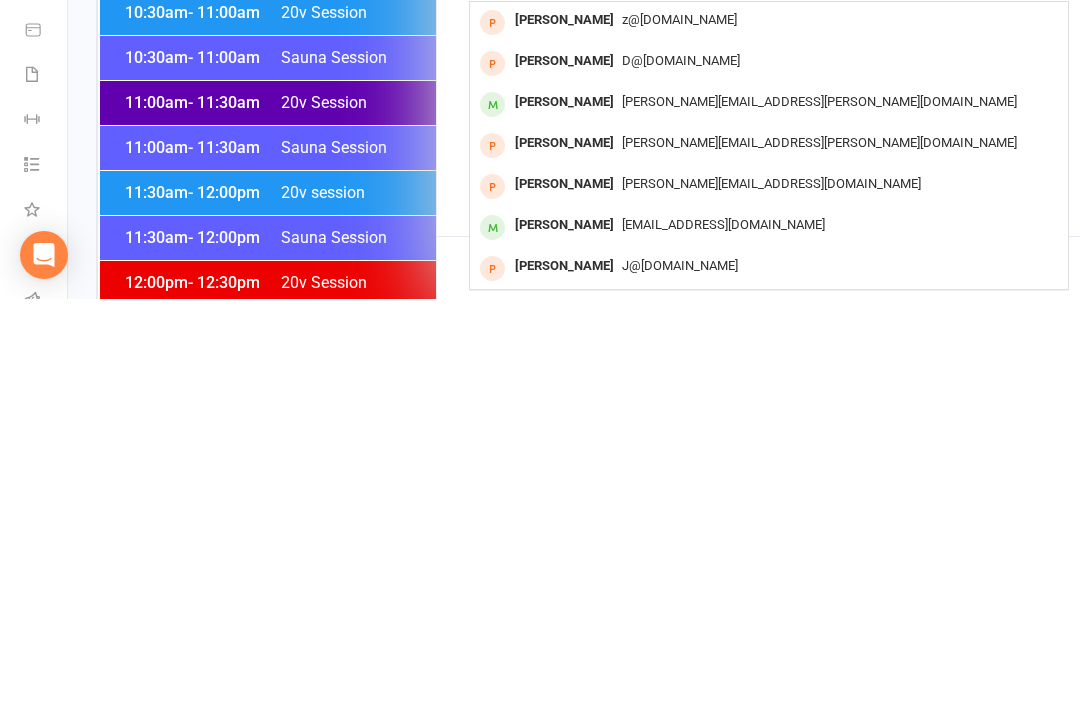 type on "[PERSON_NAME]" 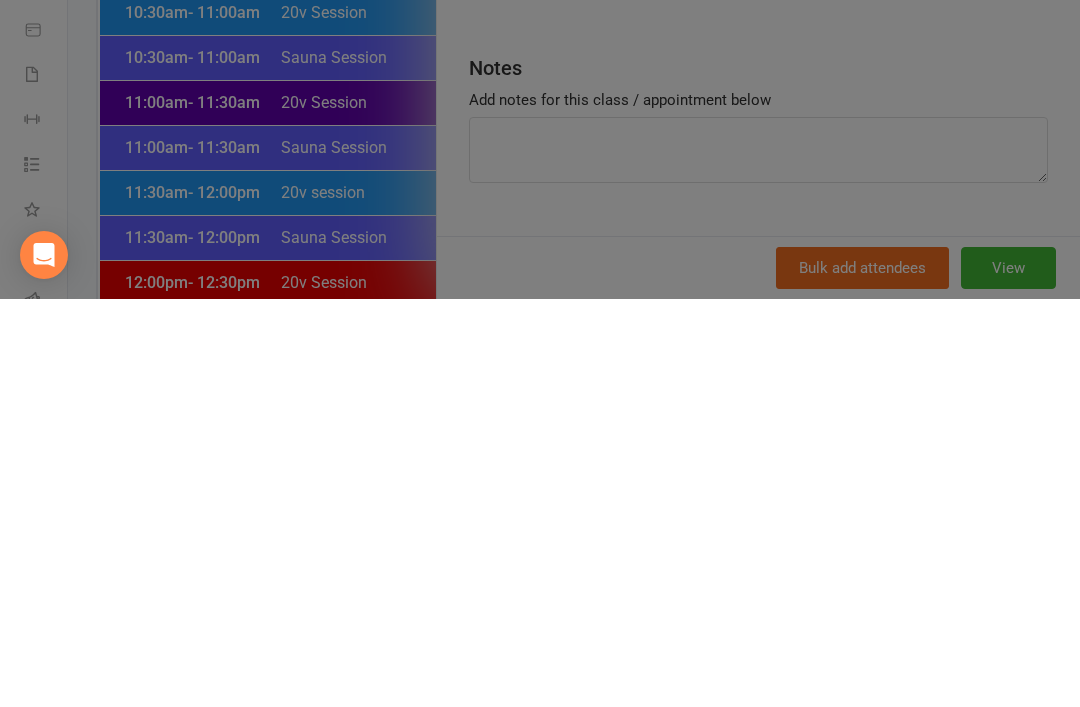 type 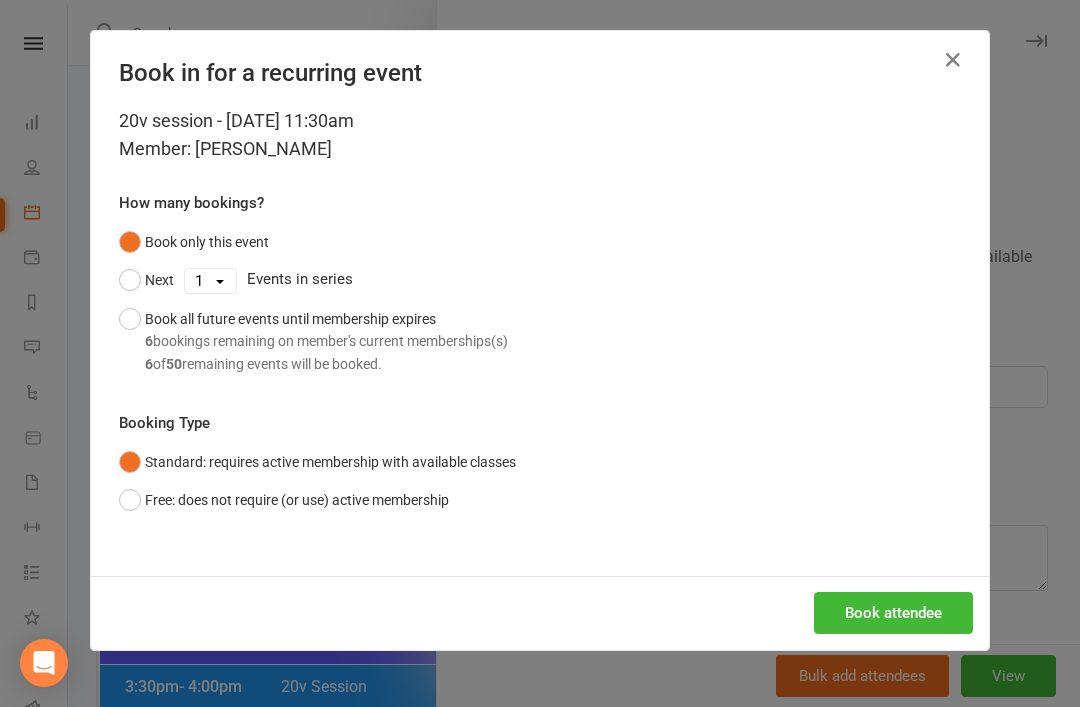 click on "Book all future events until membership expires 6  bookings remaining on member's current memberships(s) 6  of  50  remaining events will be booked." at bounding box center (313, 341) 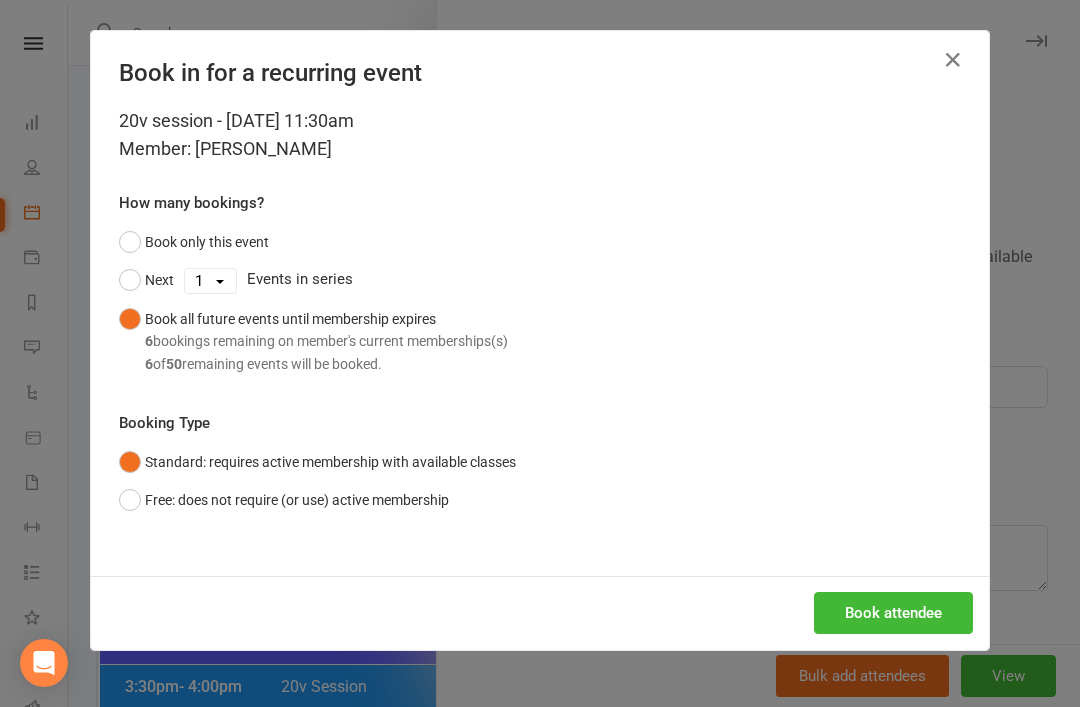 click on "Book attendee" at bounding box center (893, 613) 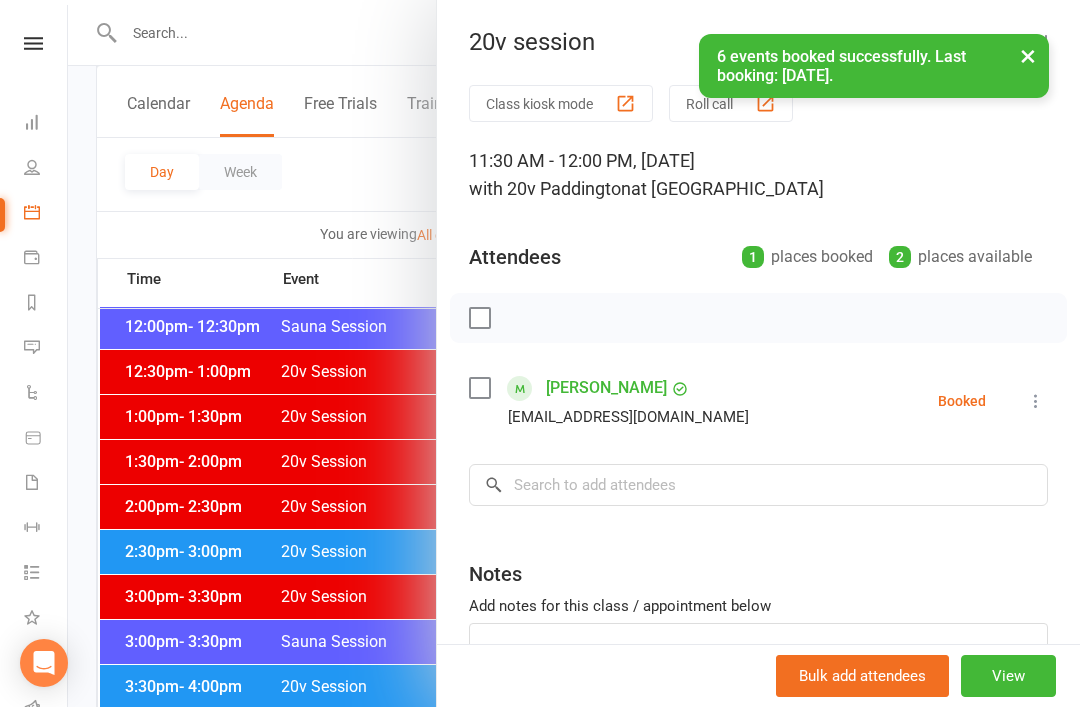 click on "Messages   3" at bounding box center [46, 349] 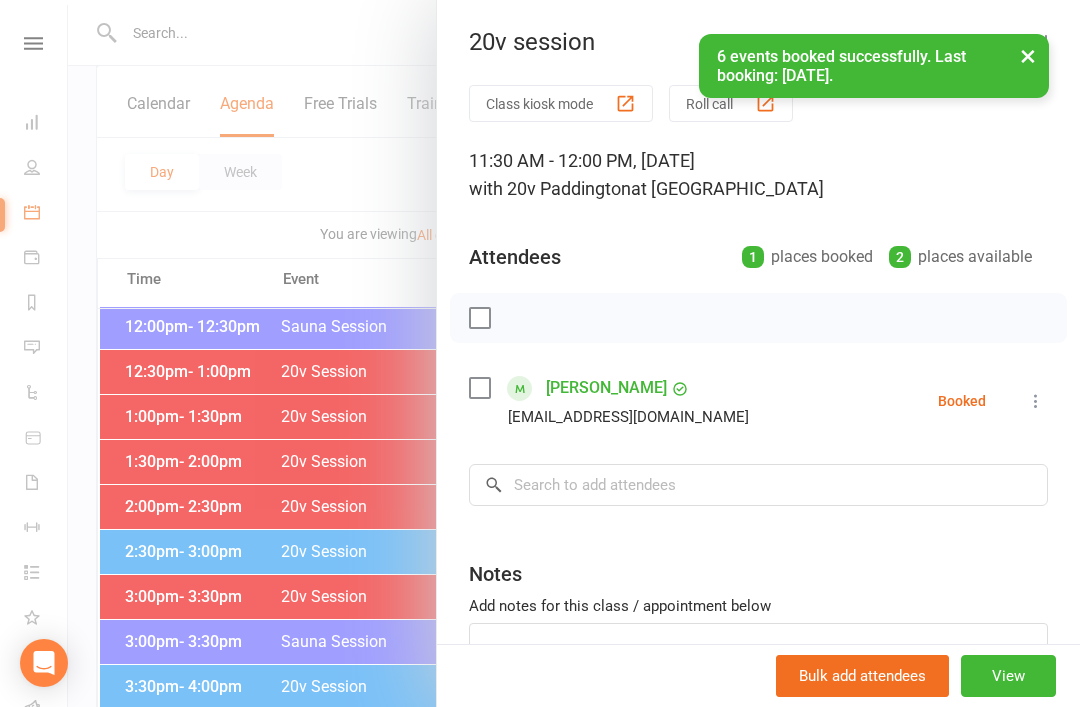 scroll, scrollTop: 0, scrollLeft: 0, axis: both 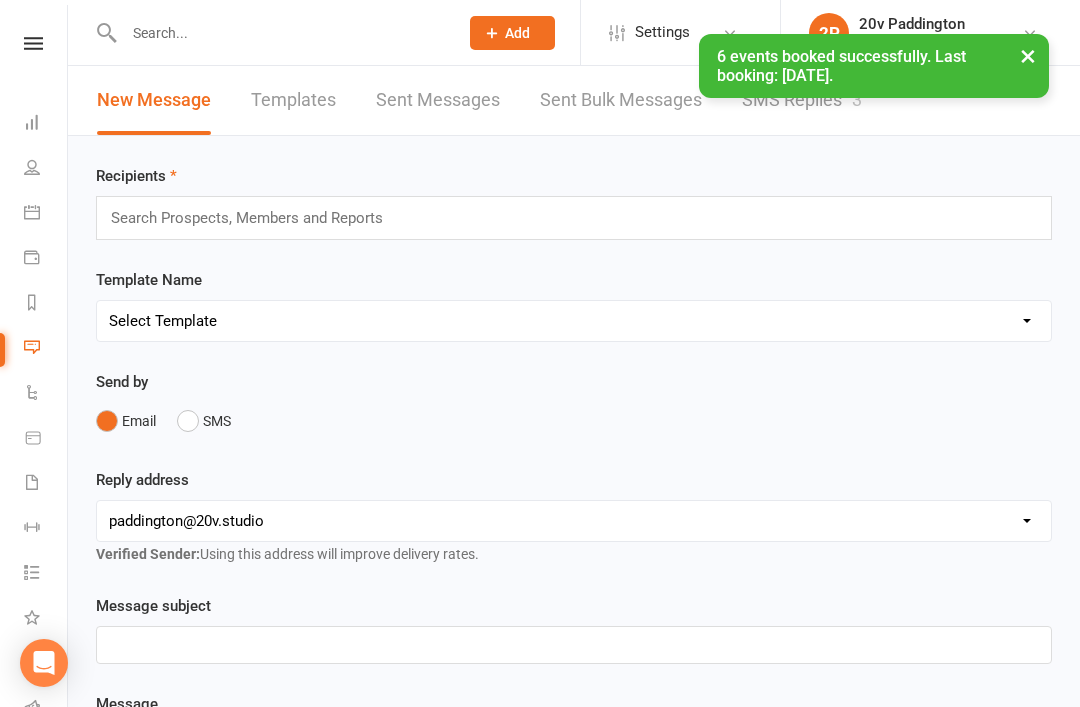 click on "SMS Replies  3" at bounding box center [802, 100] 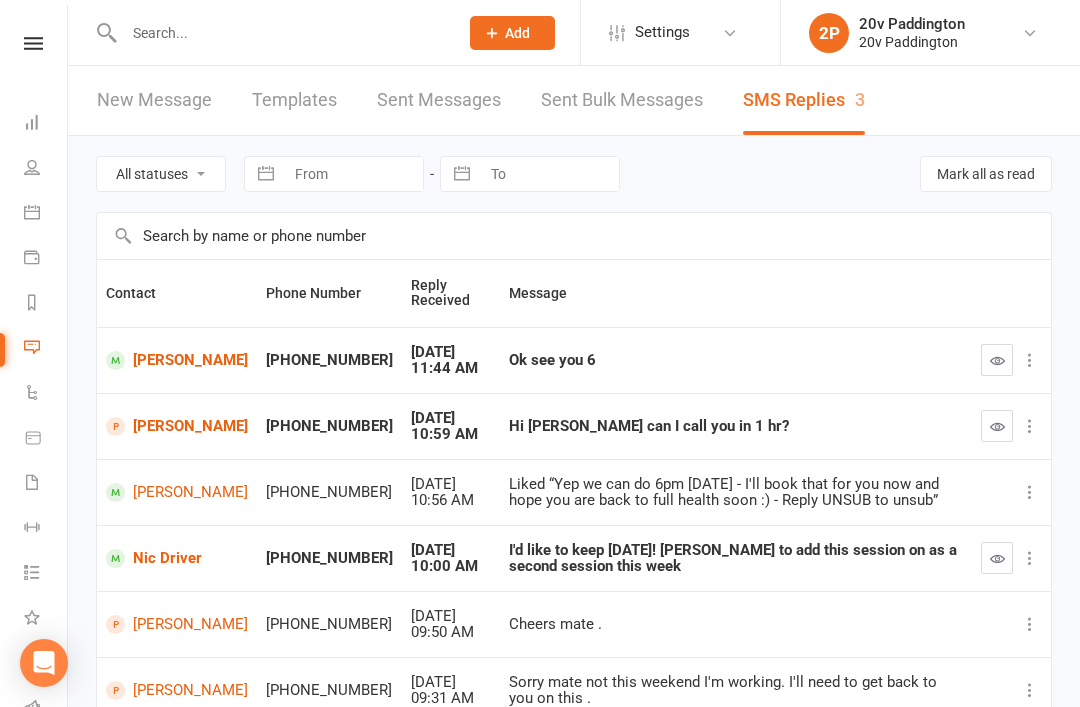 click on "Calendar" at bounding box center (46, 214) 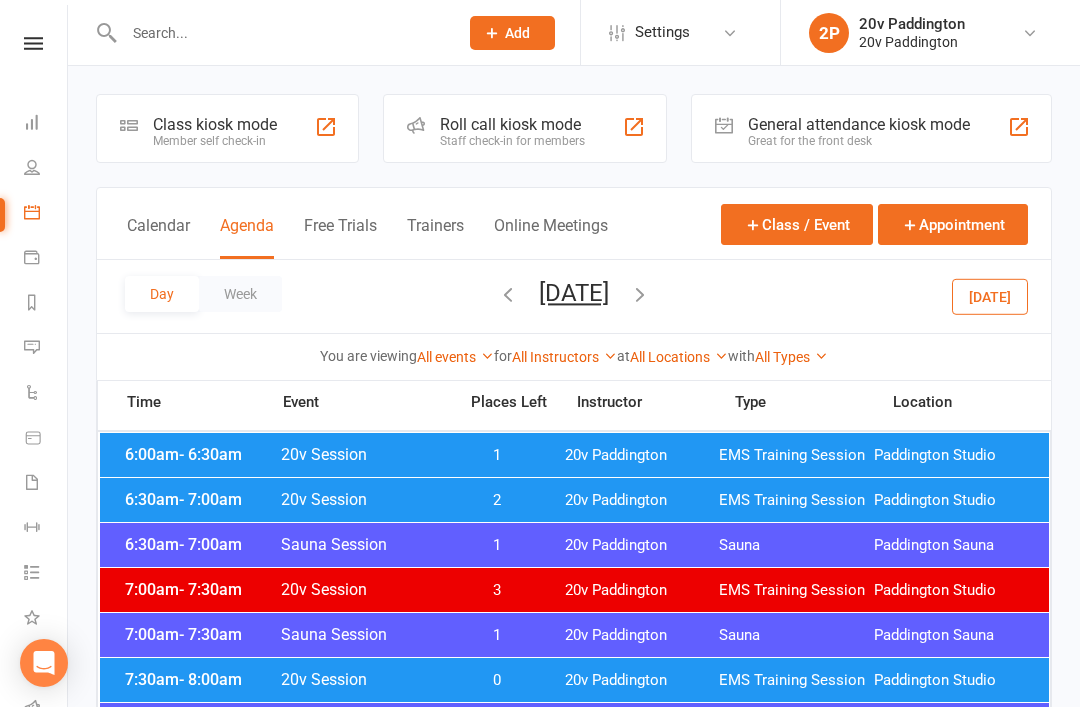 click at bounding box center [640, 294] 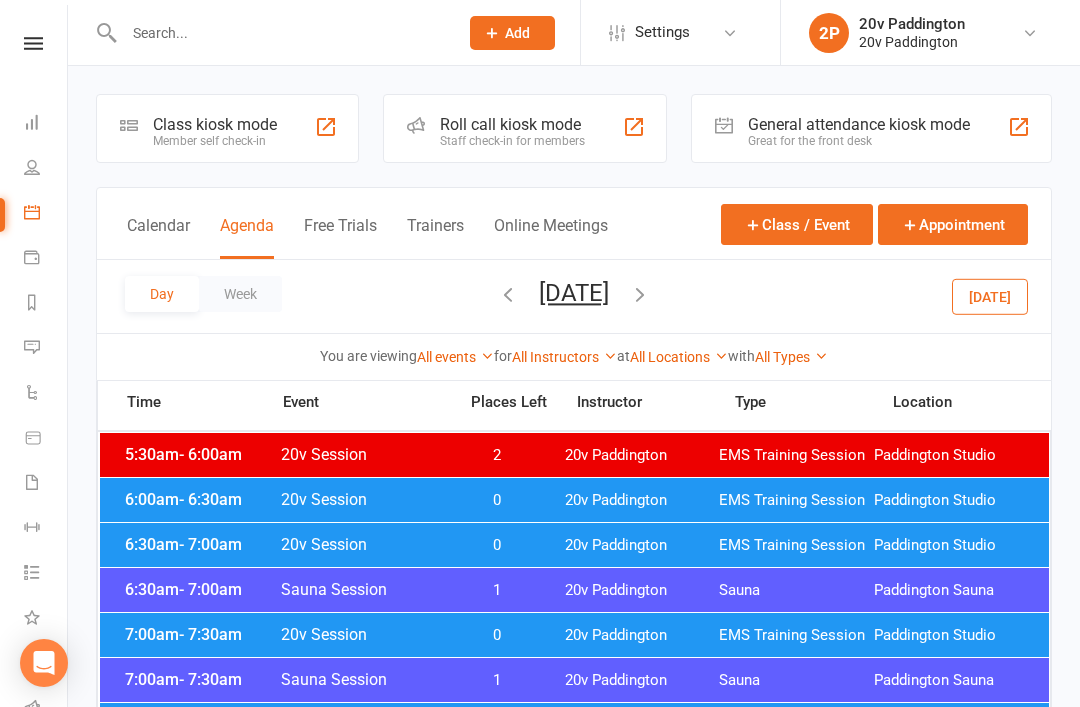 click on "6:00am  - 6:30am 20v Session 0 20v Paddington EMS Training Session [GEOGRAPHIC_DATA]" at bounding box center (574, 500) 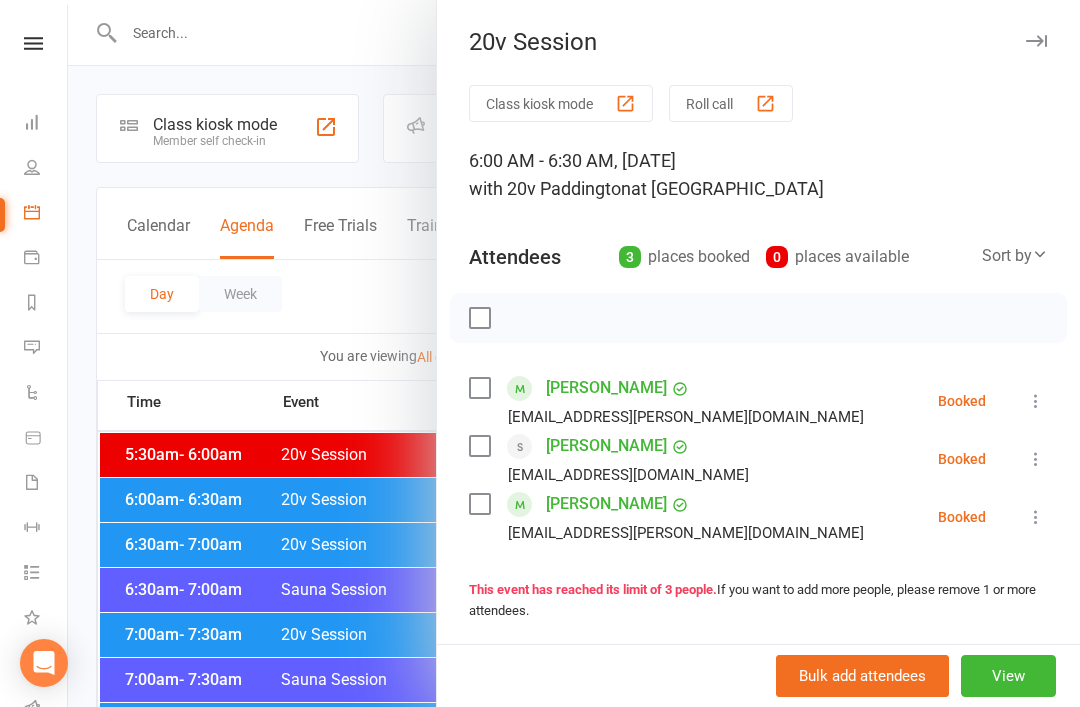 click at bounding box center [574, 353] 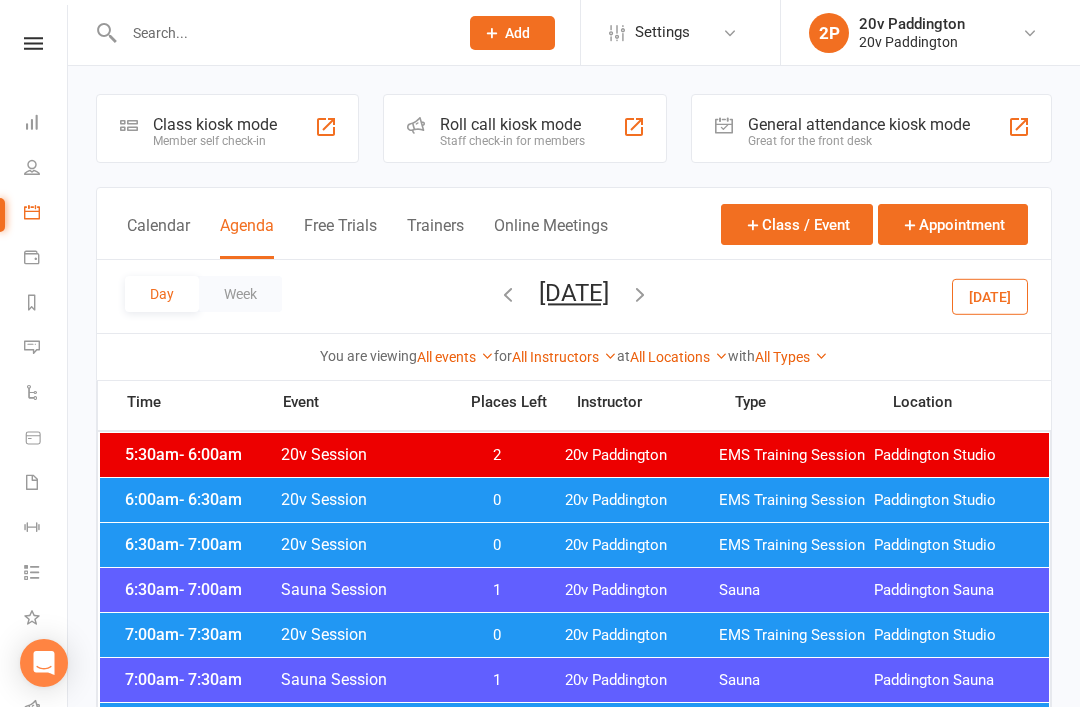 click on "20v Paddington" at bounding box center [642, 500] 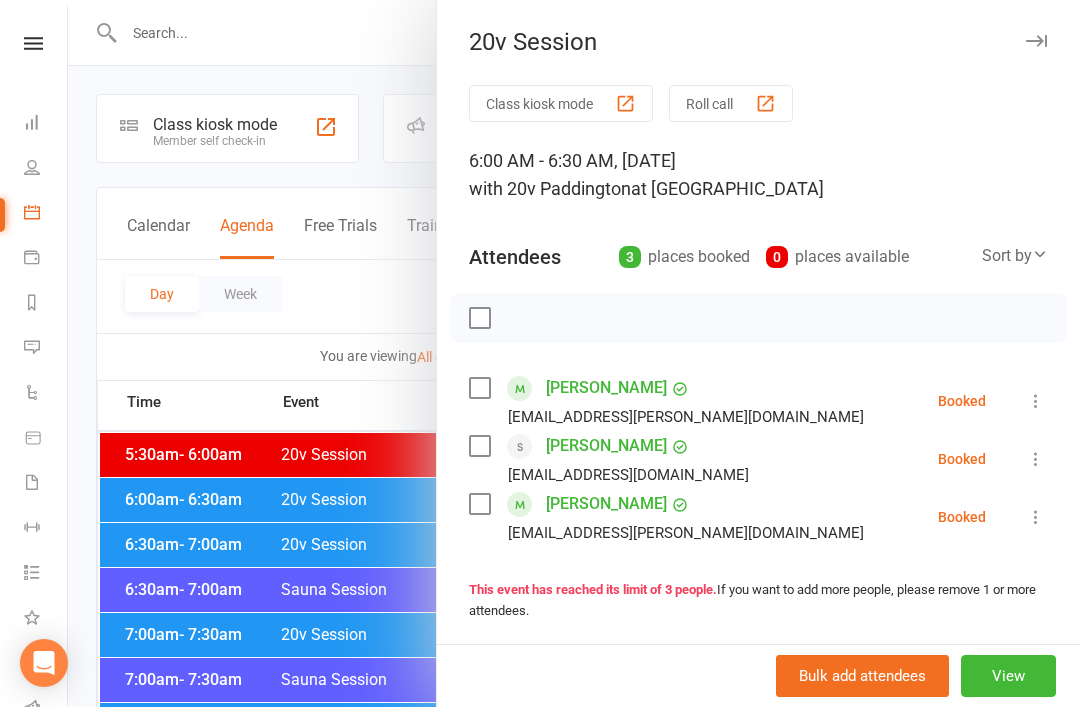 click at bounding box center (574, 353) 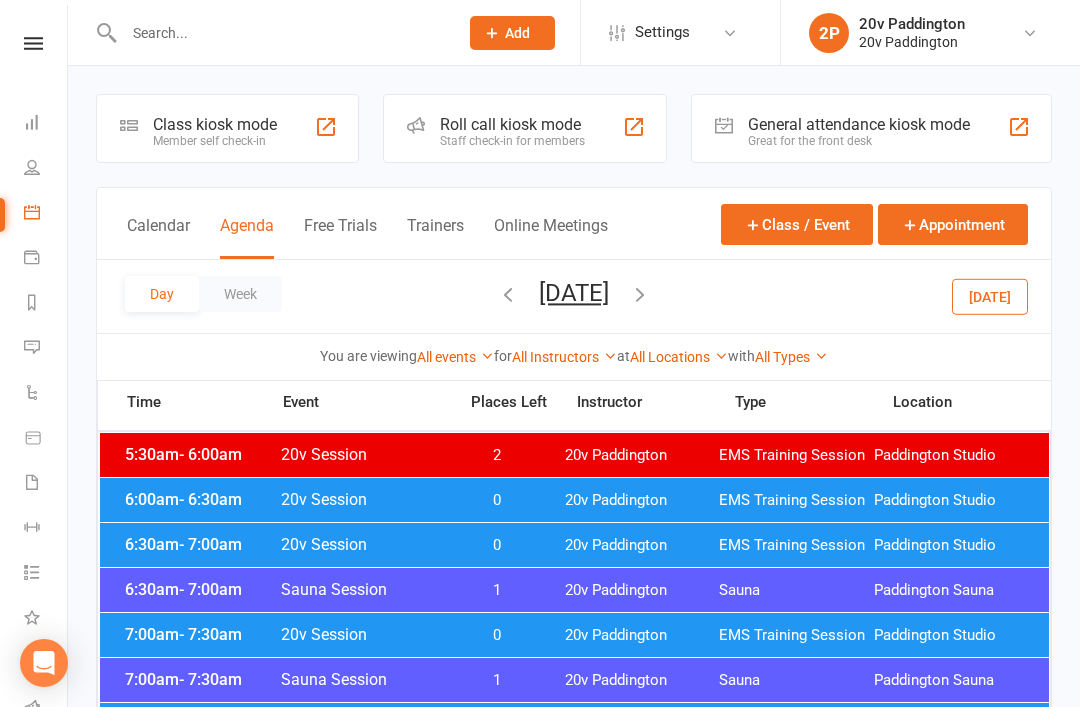 click on "Day Week [DATE]
[DATE]
Sun Mon Tue Wed Thu Fri Sat
29
30
01
02
03
04
05
06
07
08
09
10
11
12
13
14
15
16
17
18
19
20
21
22
23
24
25
26
27
28
29
30
31
01
02" at bounding box center (574, 296) 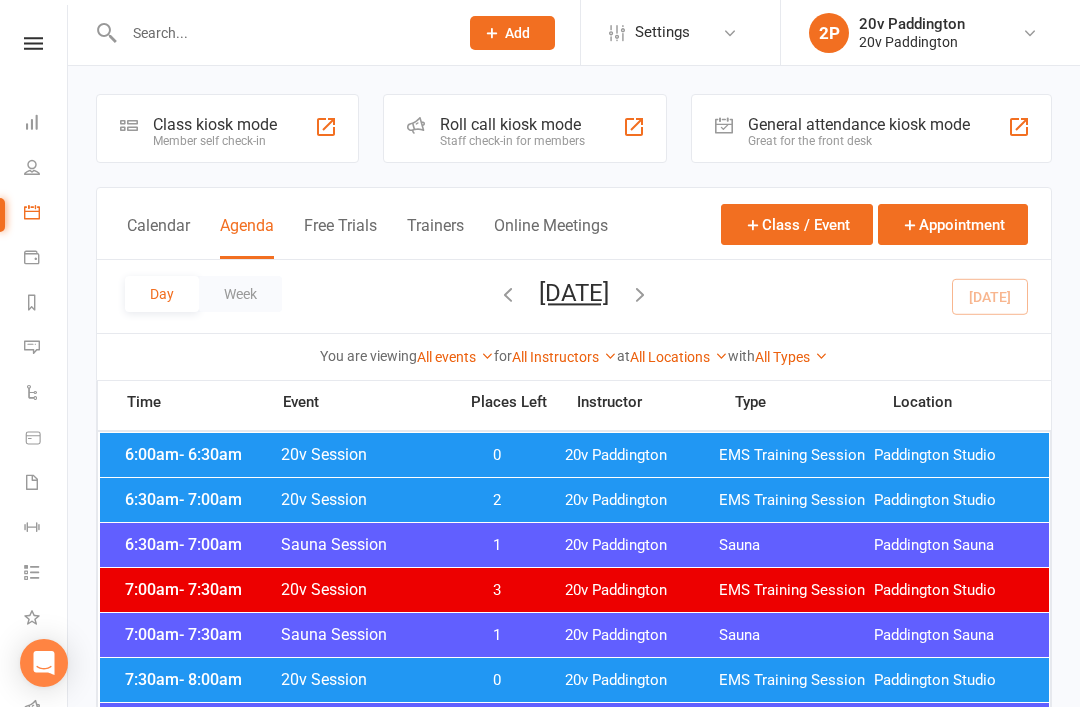 click at bounding box center [640, 294] 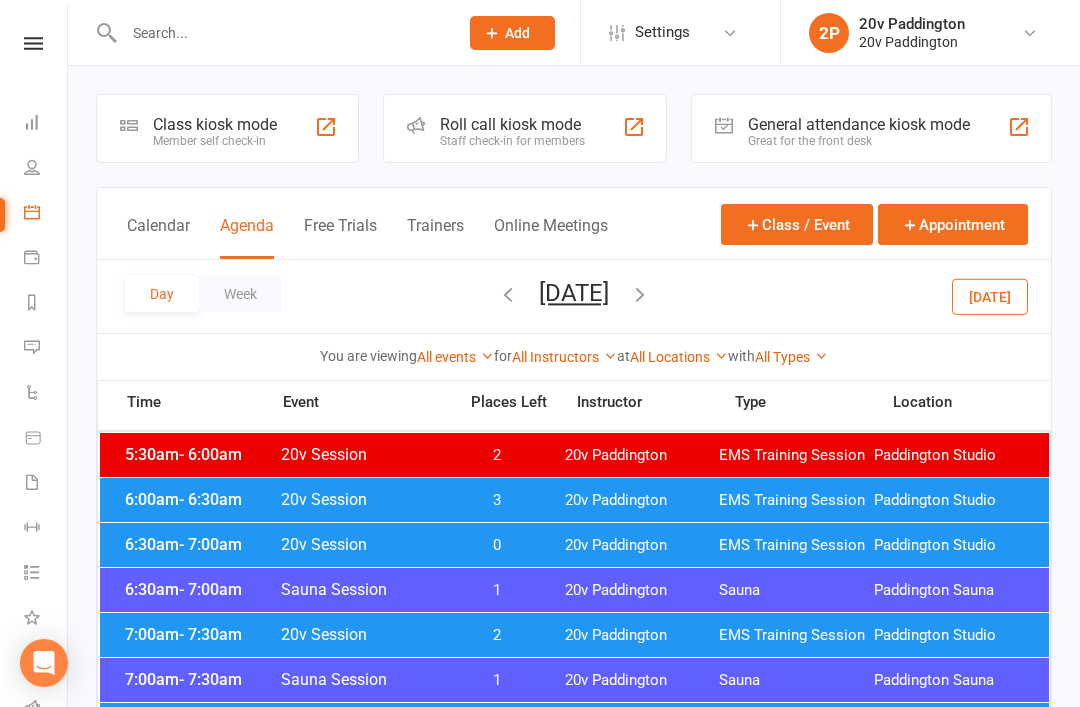 click on "20v Session" at bounding box center [362, 454] 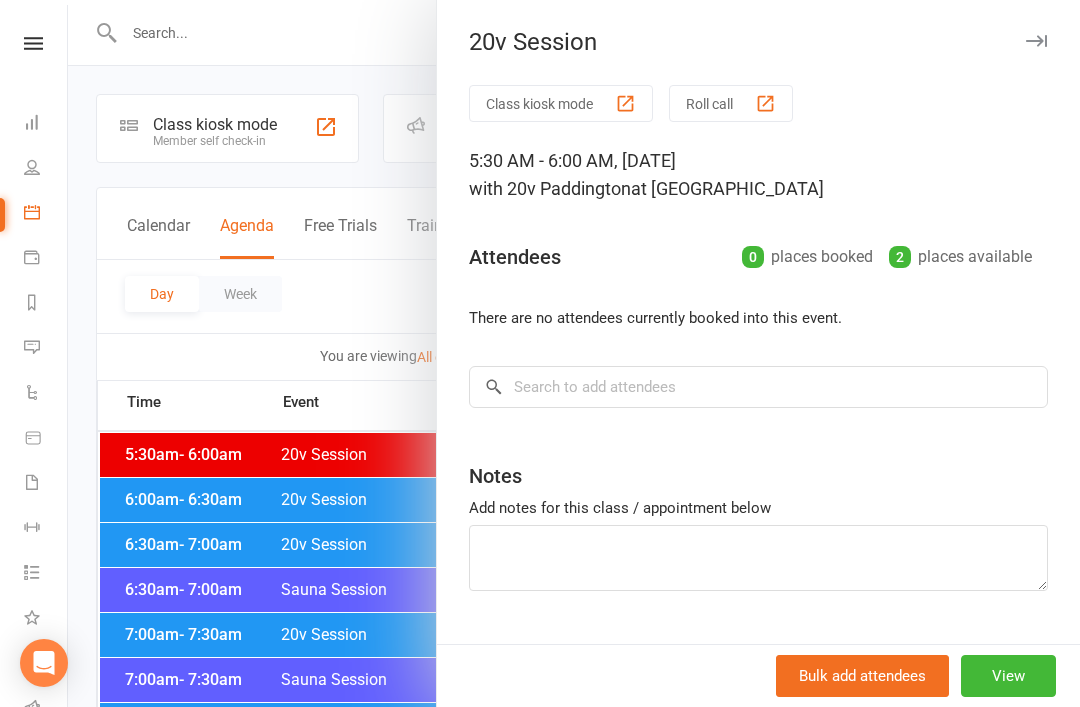 click at bounding box center (574, 353) 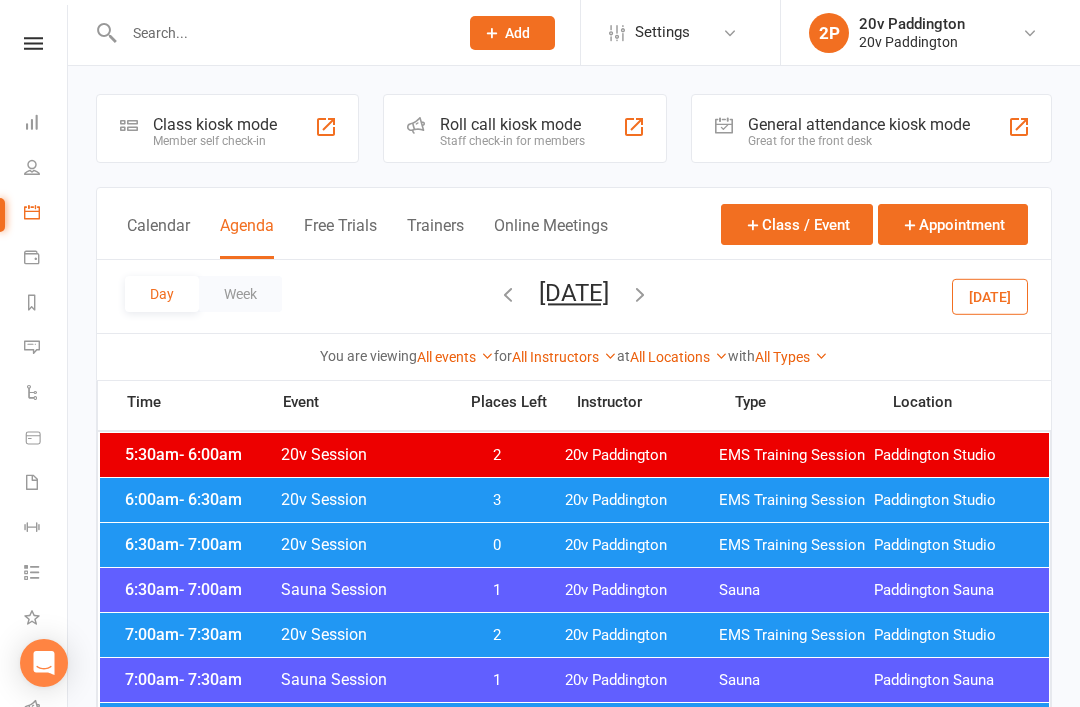 click on "20v Session" at bounding box center (362, 499) 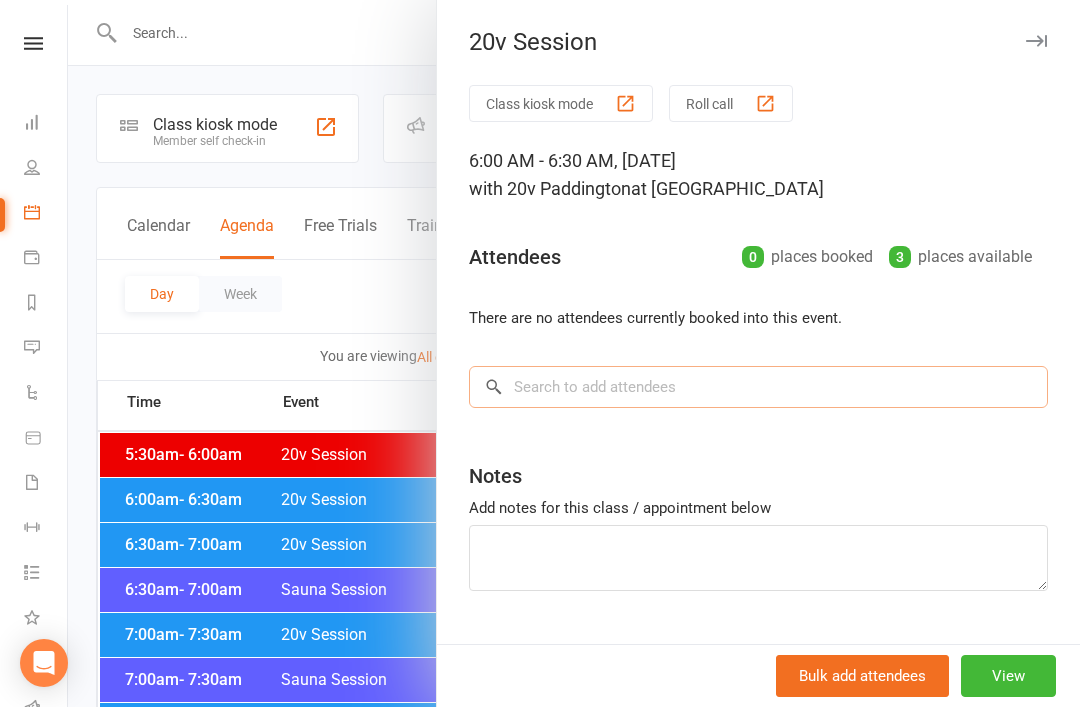 click at bounding box center (758, 387) 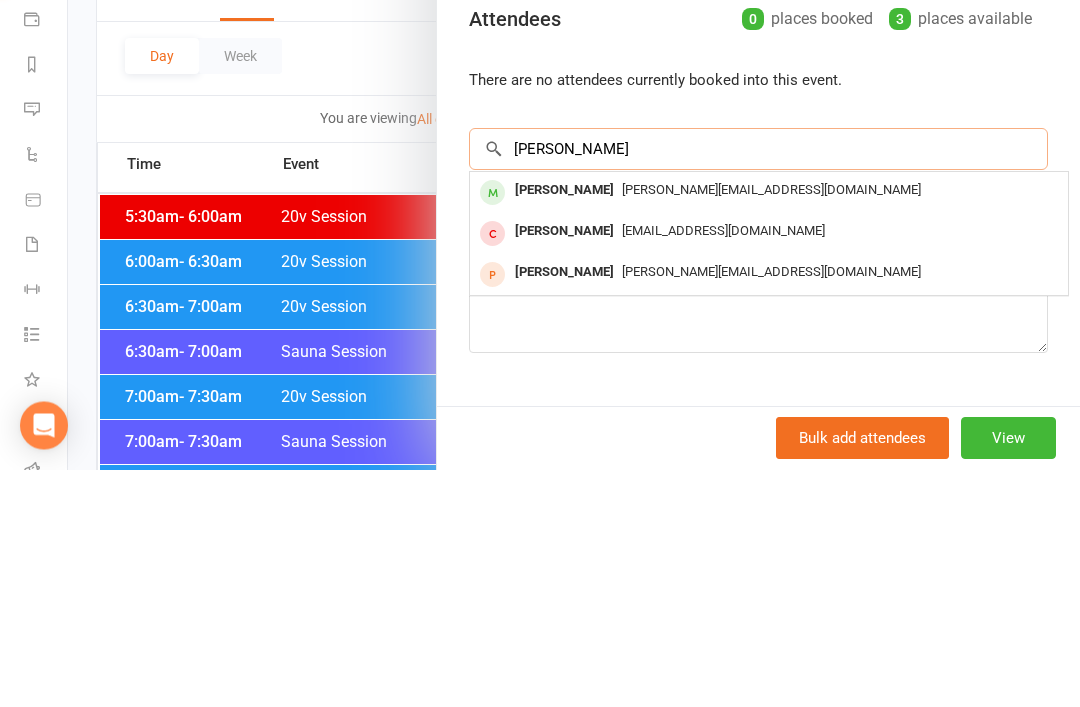 type on "[PERSON_NAME]" 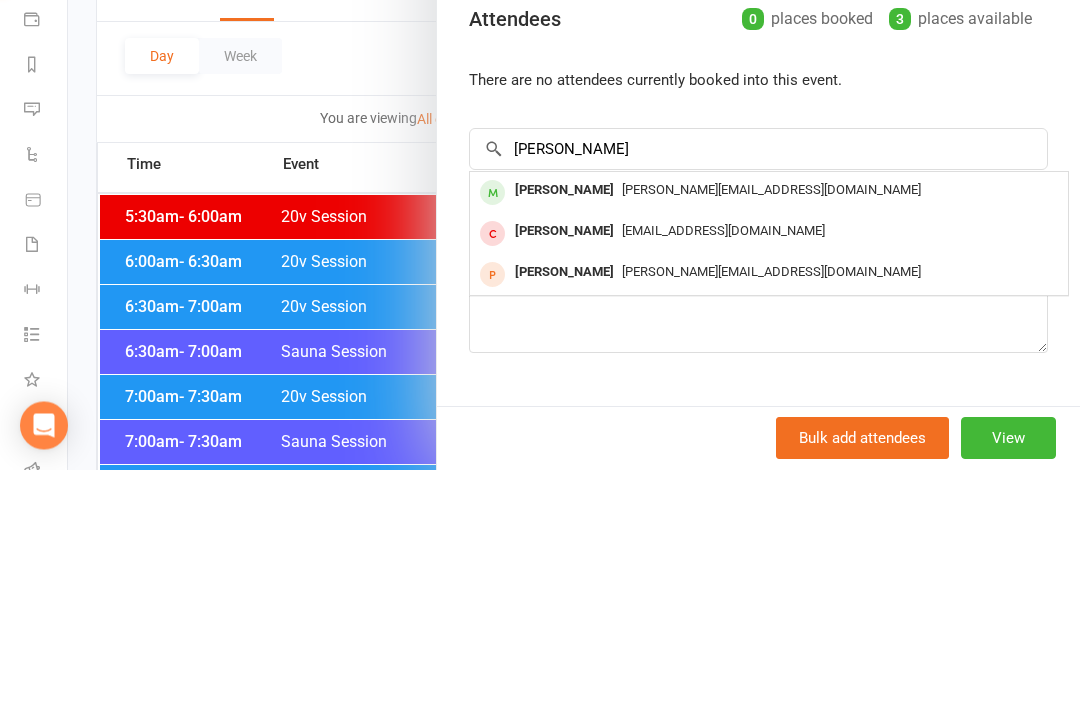 click on "[PERSON_NAME][EMAIL_ADDRESS][DOMAIN_NAME]" at bounding box center (771, 427) 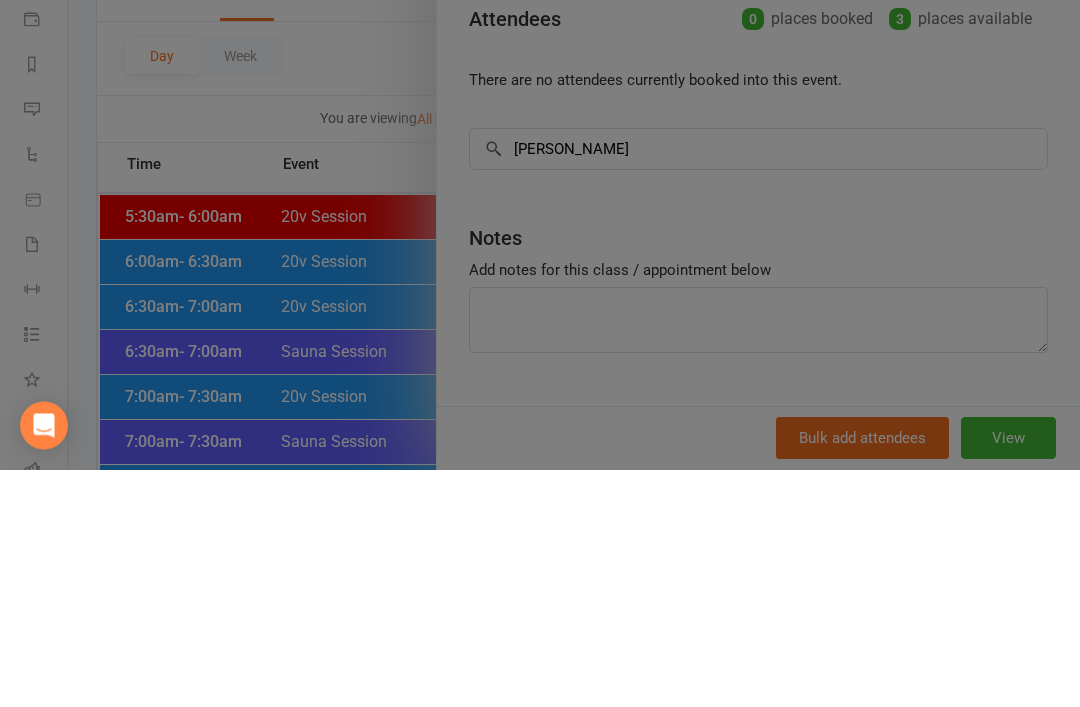 type 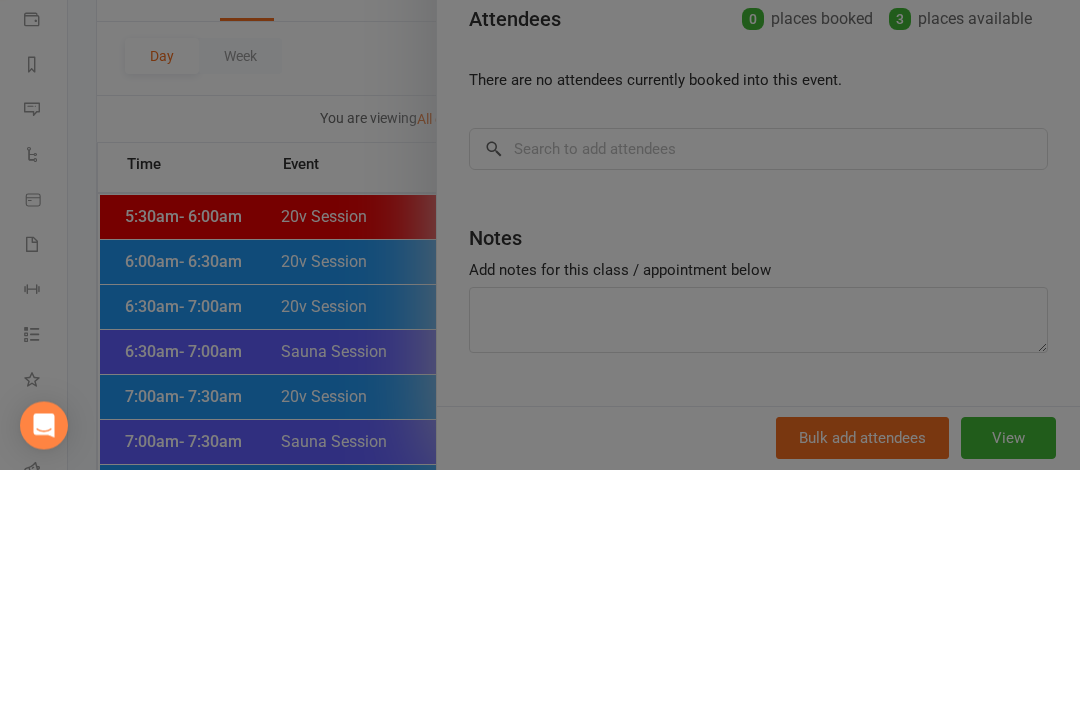 scroll, scrollTop: 238, scrollLeft: 0, axis: vertical 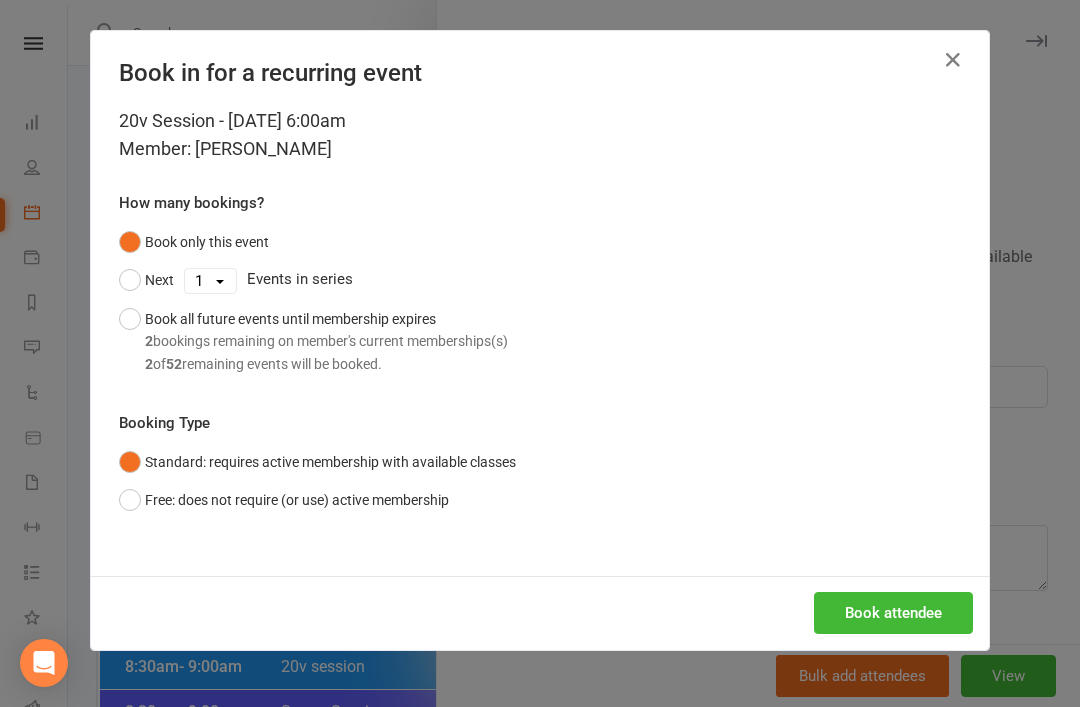 click on "20v Session - [DATE] 6:00am Member: [PERSON_NAME] How many bookings? Book only this event Next 1 2 3 4 5 6 7 8 9 10 11 12 13 14 15 16 17 18 19 20 21 22 23 24 25 26 27 28 29 30 31 32 33 34 35 36 37 38 39 40 41 42 43 44 45 46 47 48 49 50 51 52 Events in series Book all future events until membership expires 2  bookings remaining on member's current memberships(s) 2  of  52  remaining events will be booked. Booking Type Standard: requires active membership with available classes Free: does not require (or use) active membership" at bounding box center (540, 341) 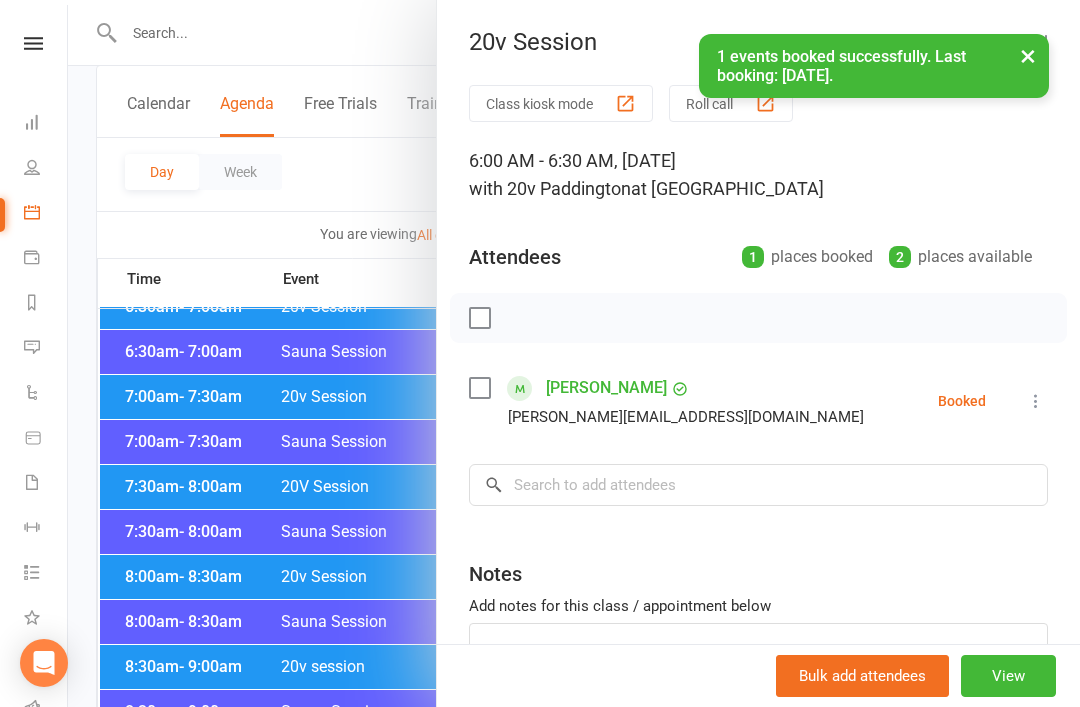 click at bounding box center (574, 353) 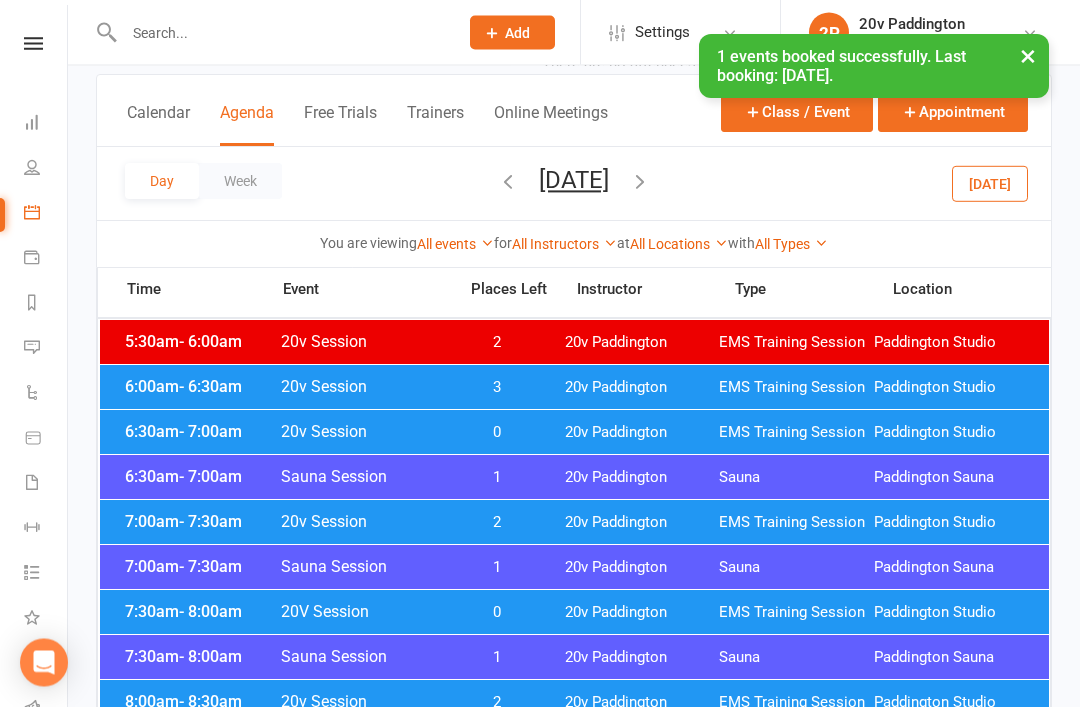 click on "2" at bounding box center (497, 523) 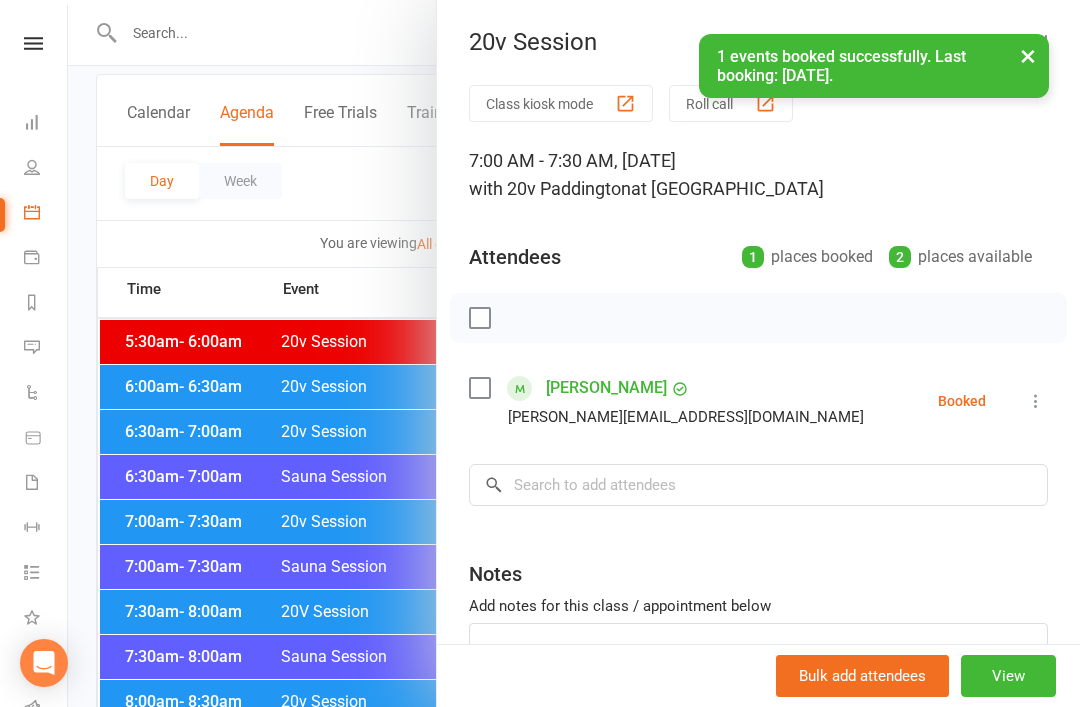 click at bounding box center [1036, 401] 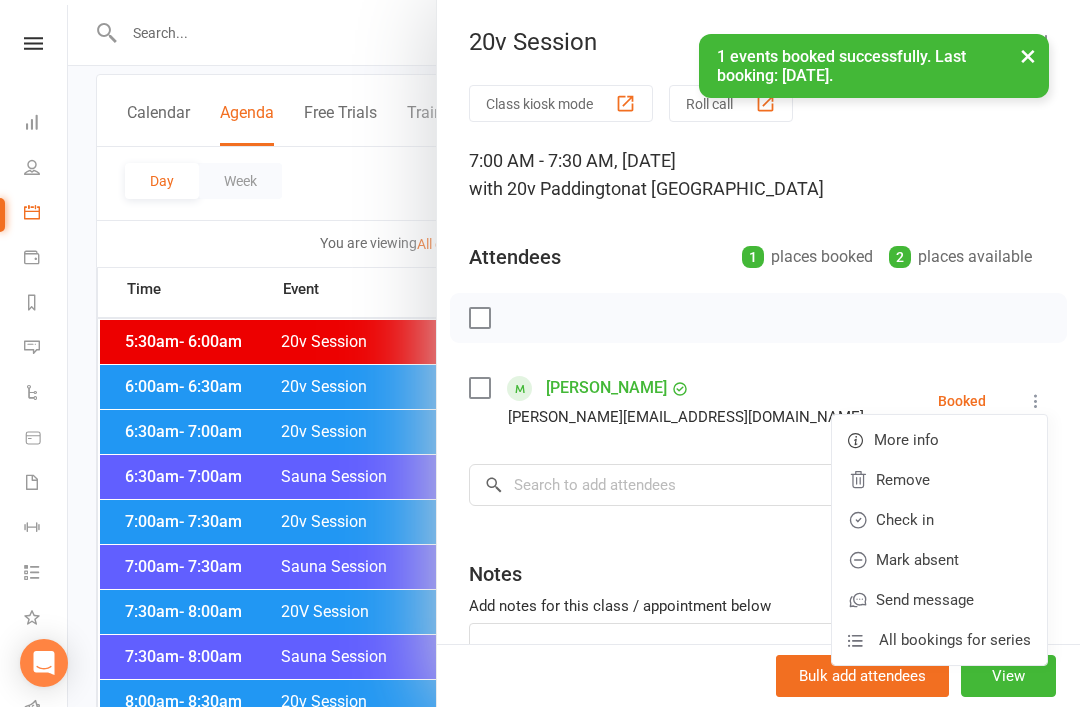click on "Remove" at bounding box center [939, 480] 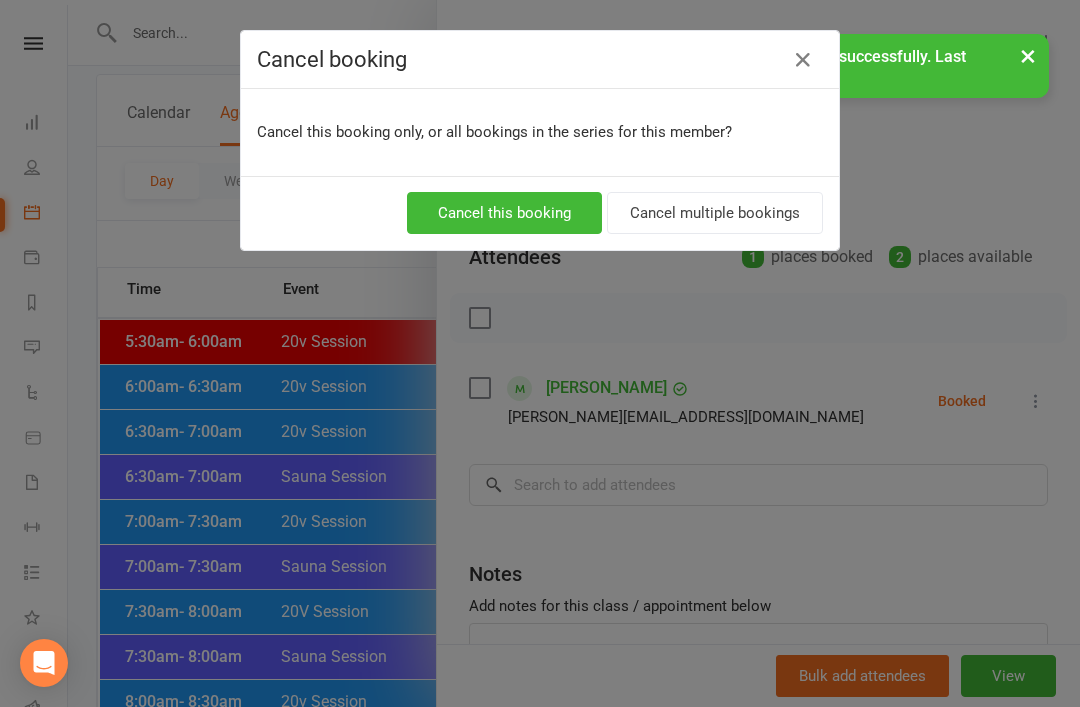 click on "Cancel this booking" at bounding box center (504, 213) 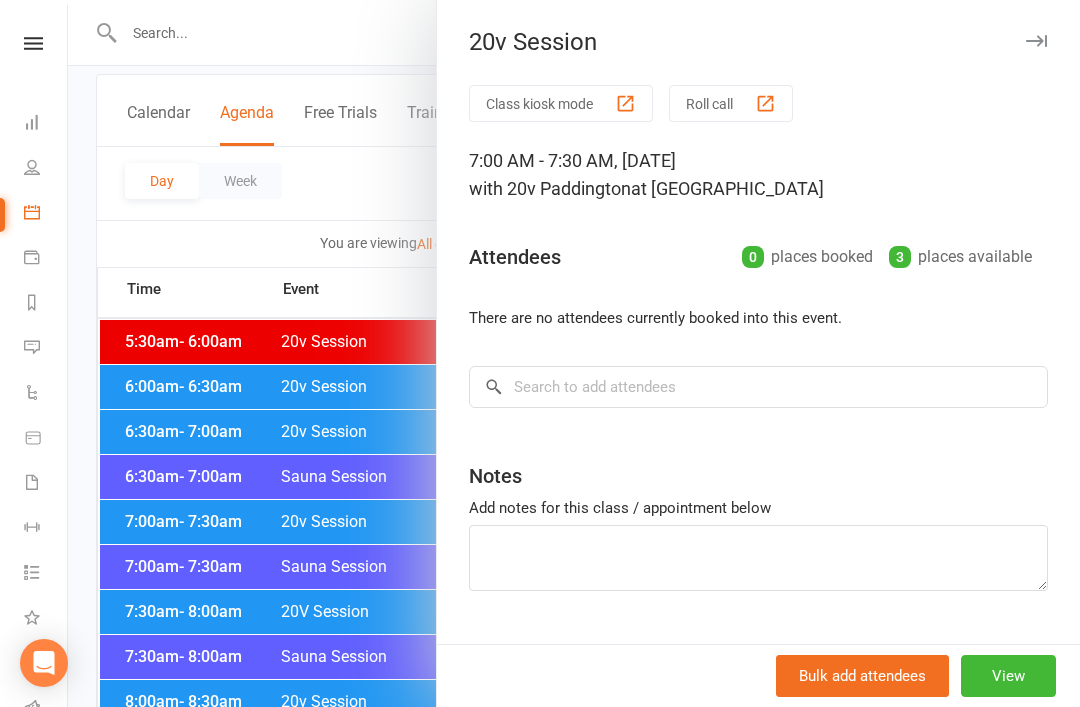 click at bounding box center [32, 347] 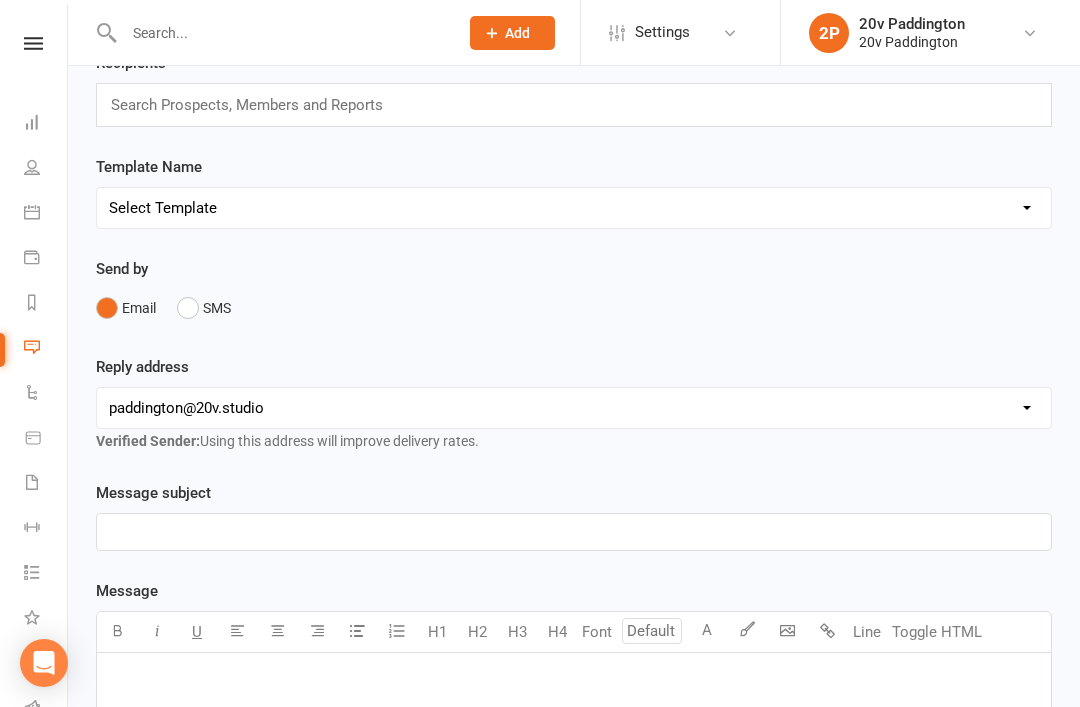 scroll, scrollTop: 0, scrollLeft: 0, axis: both 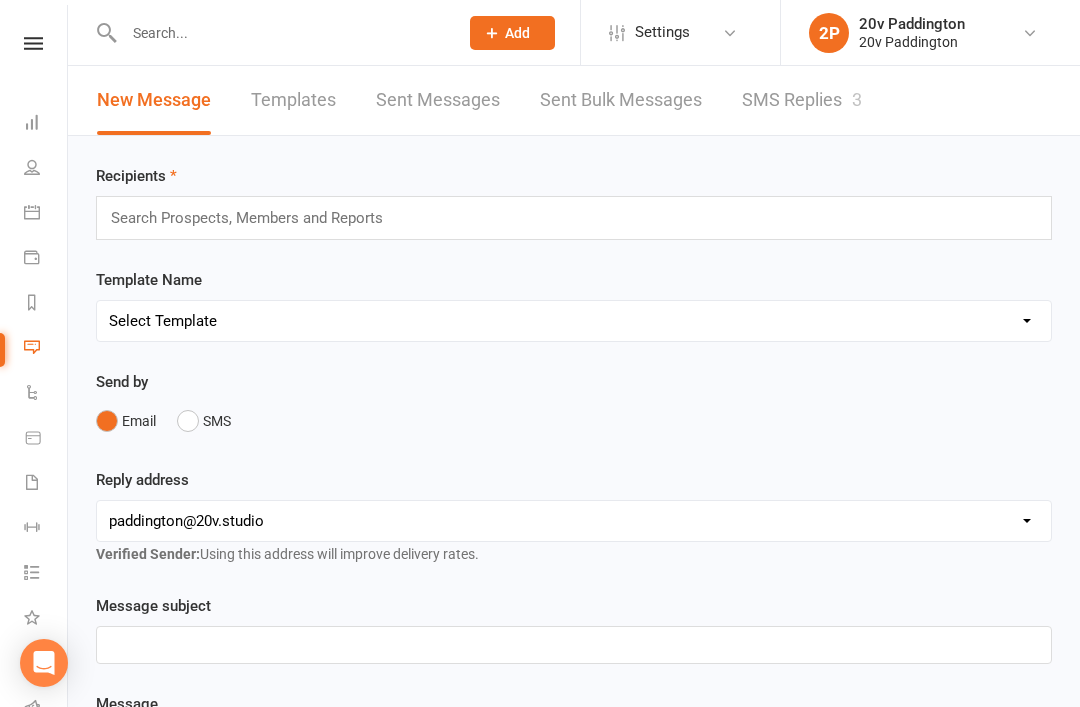 click on "SMS Replies  3" at bounding box center [802, 100] 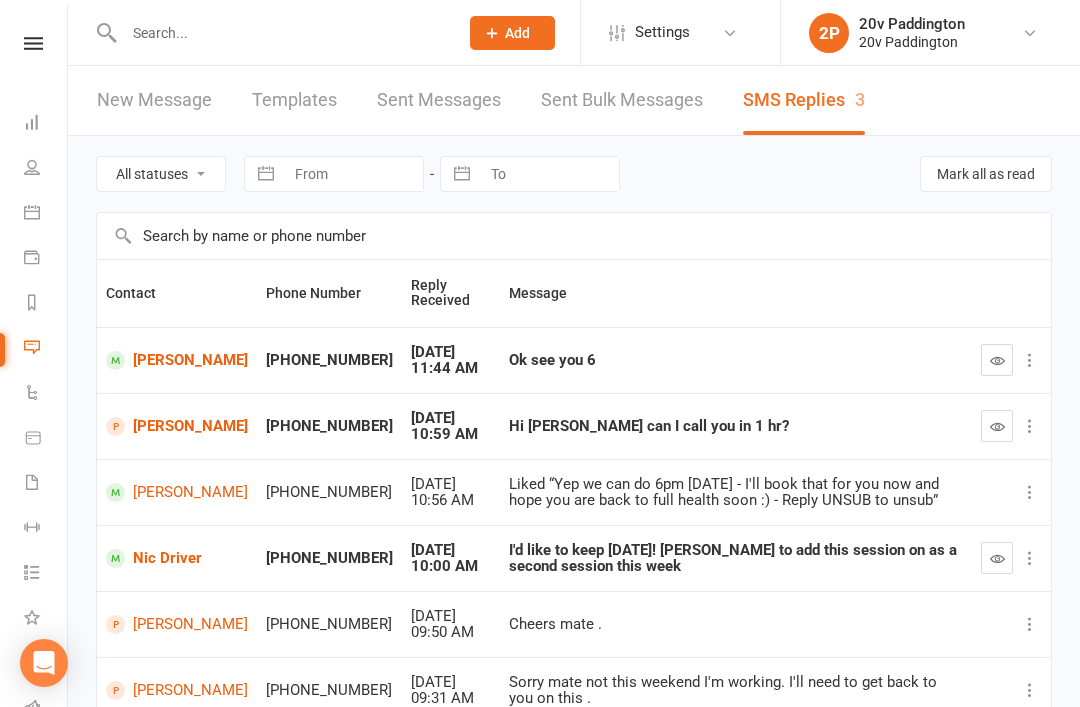 click on "[PERSON_NAME]" at bounding box center [177, 360] 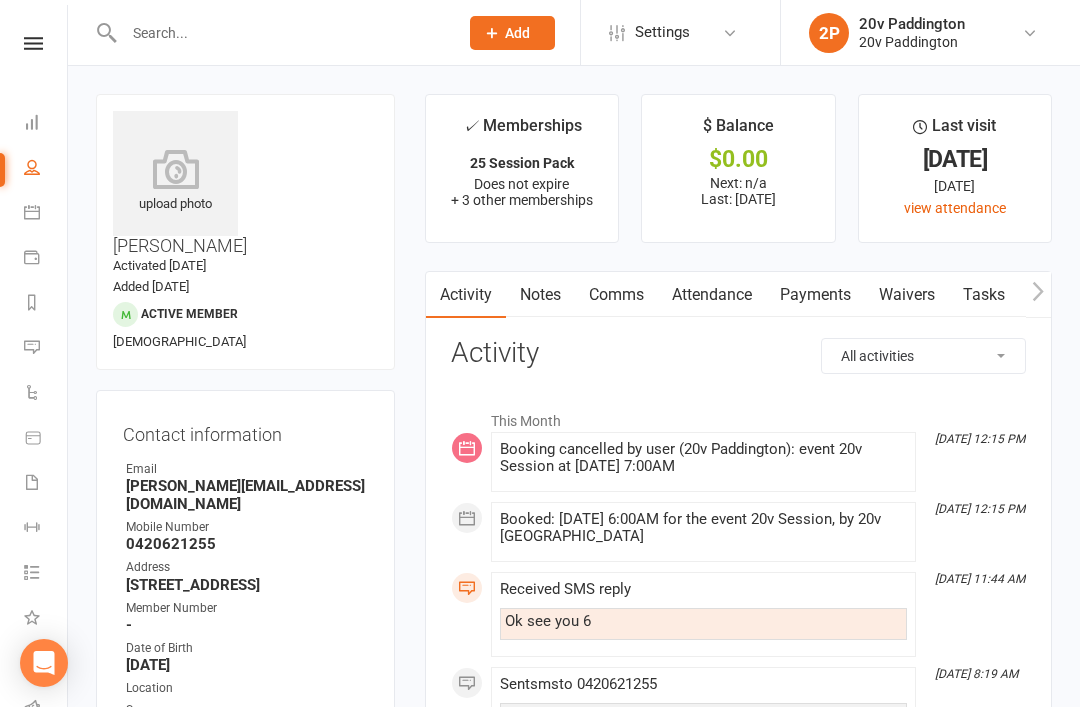 click on "Comms" at bounding box center [616, 295] 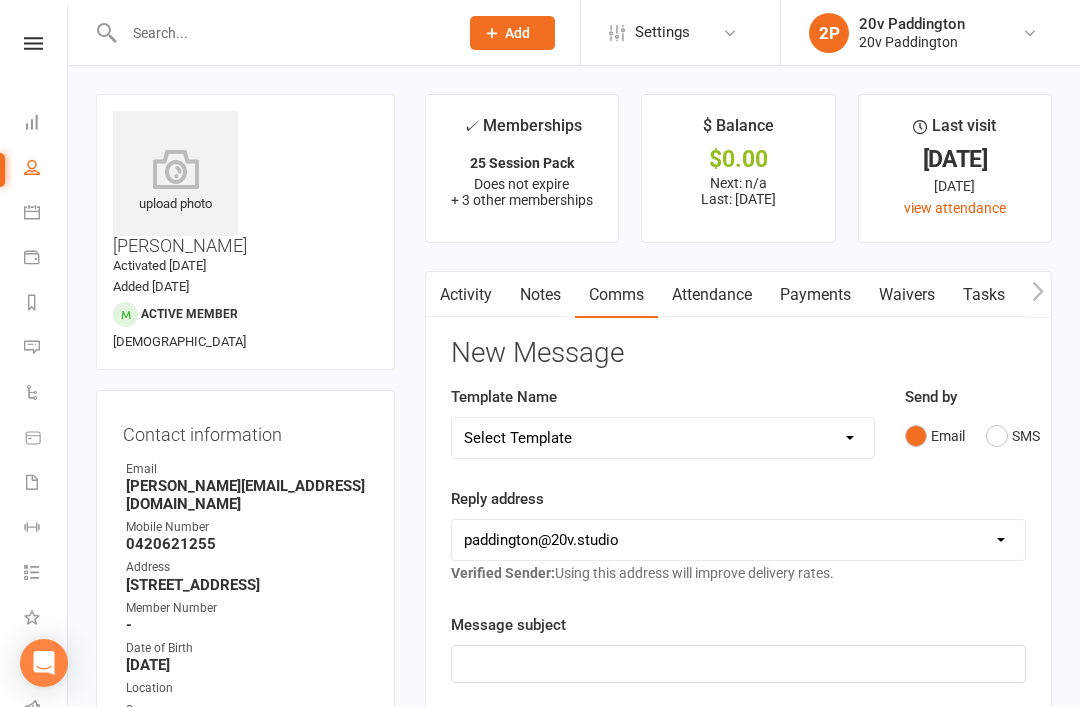 click on "SMS" at bounding box center (1013, 436) 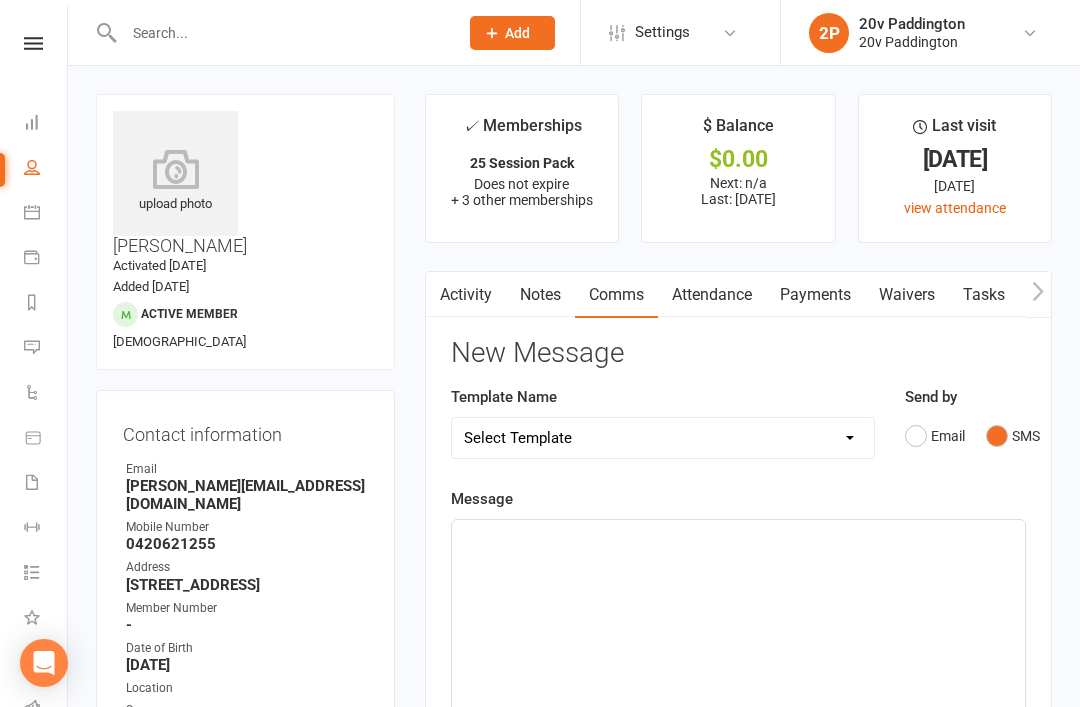 click on "﻿" 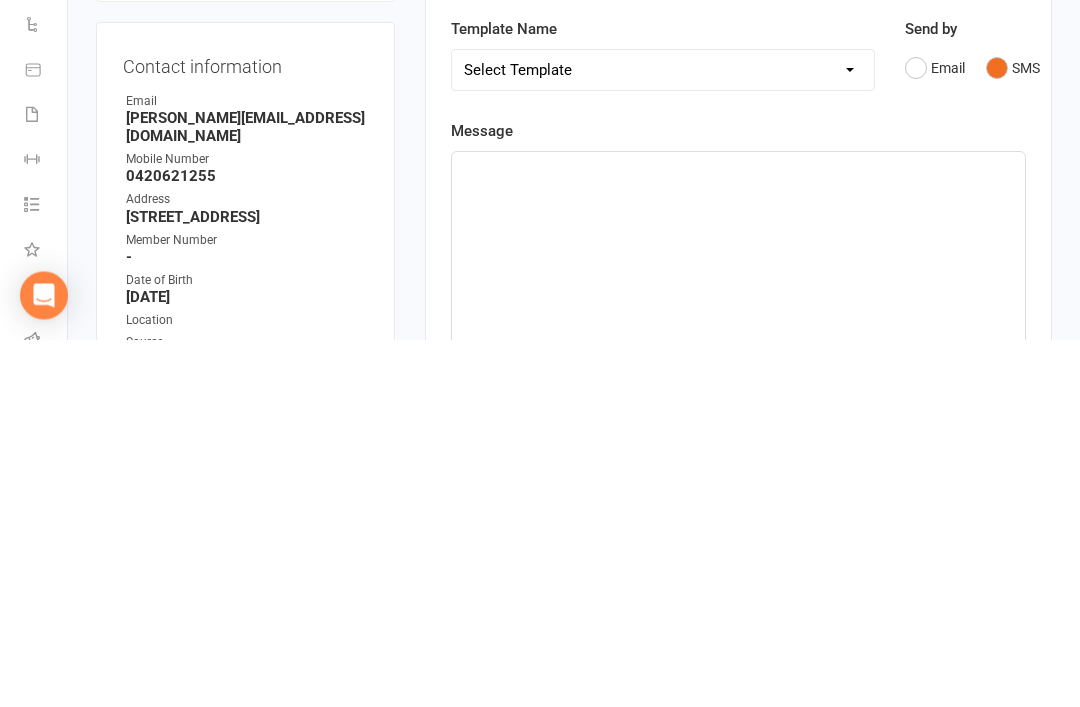type 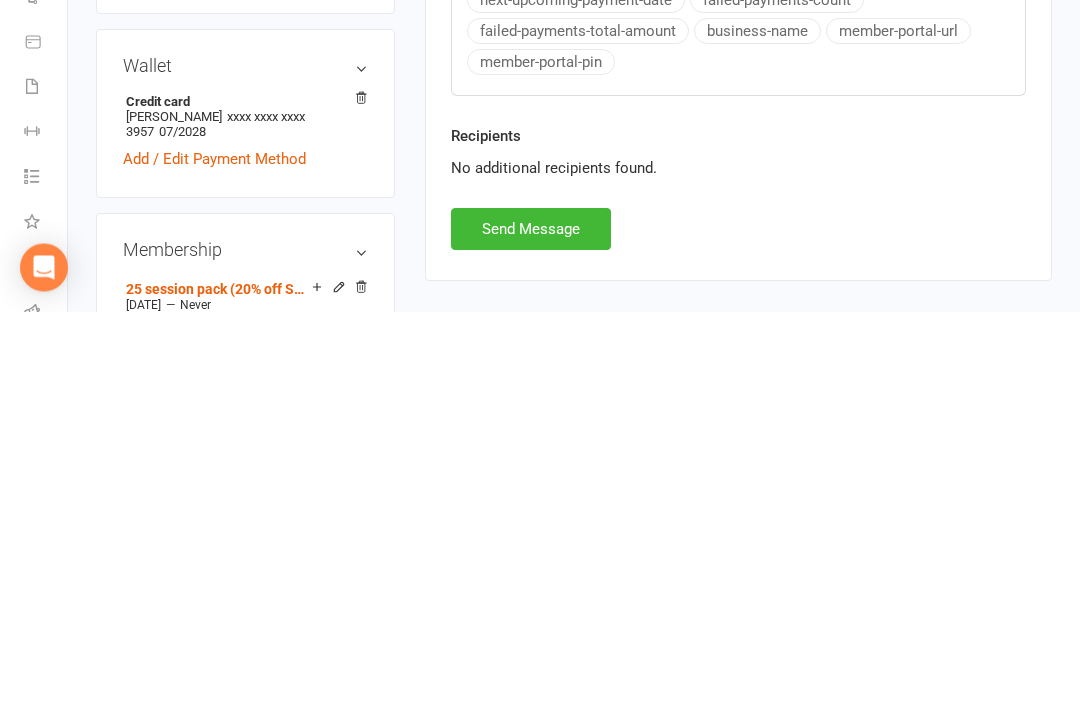 click on "Send Message" at bounding box center [531, 625] 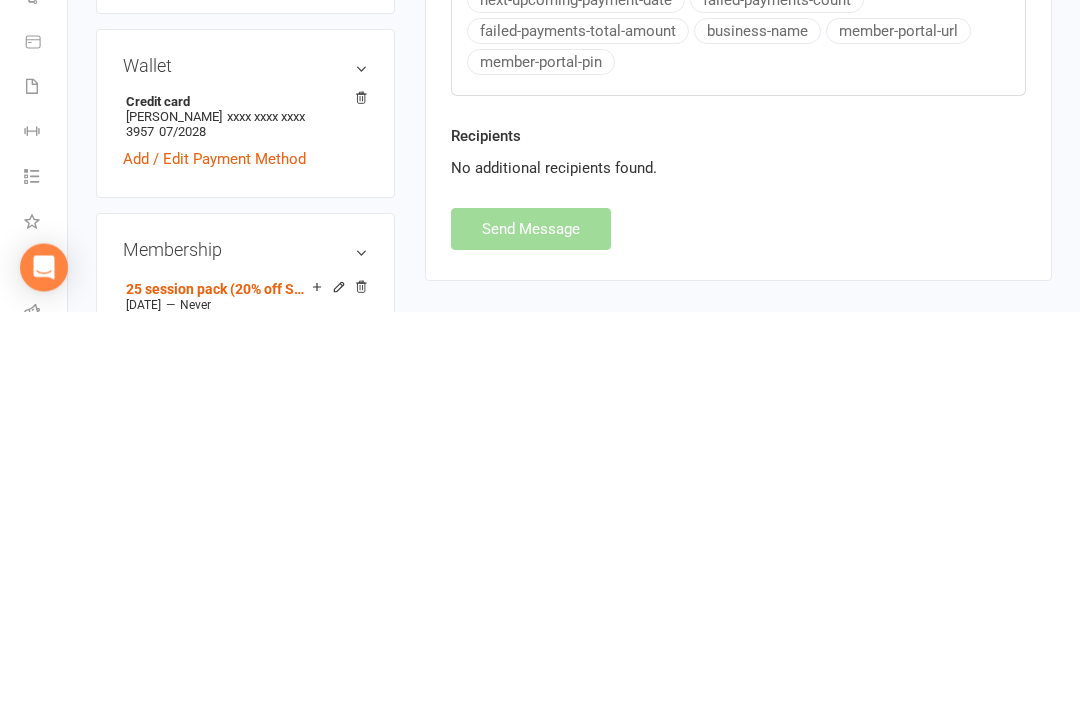 scroll, scrollTop: 1054, scrollLeft: 0, axis: vertical 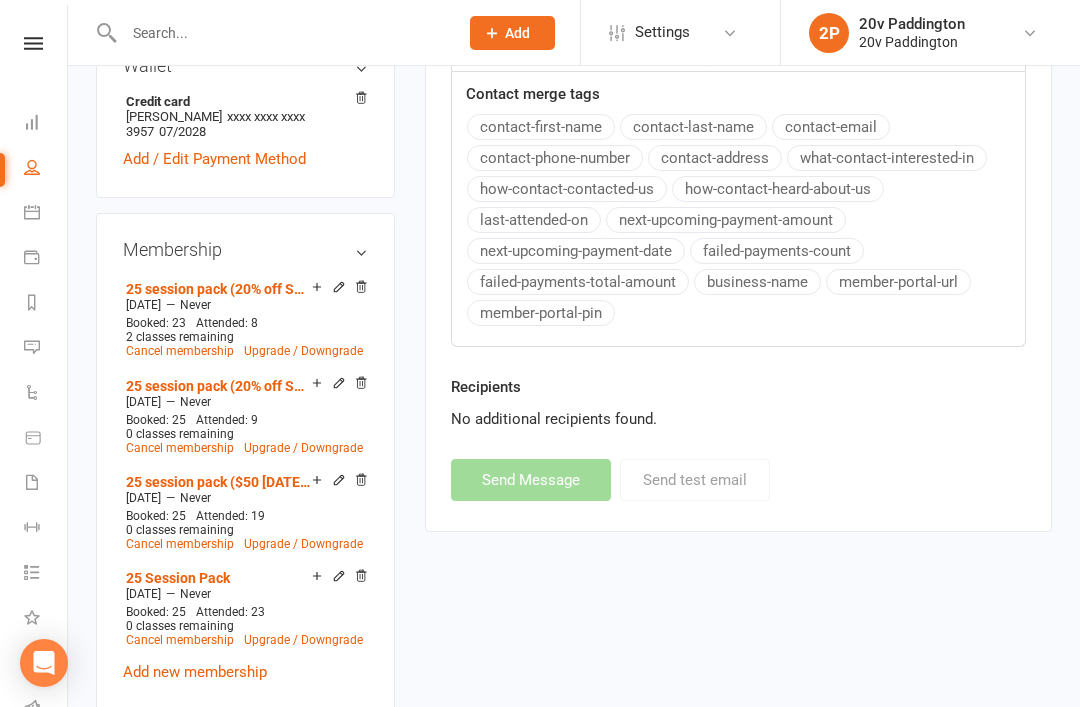 click on "Calendar" at bounding box center [33, 214] 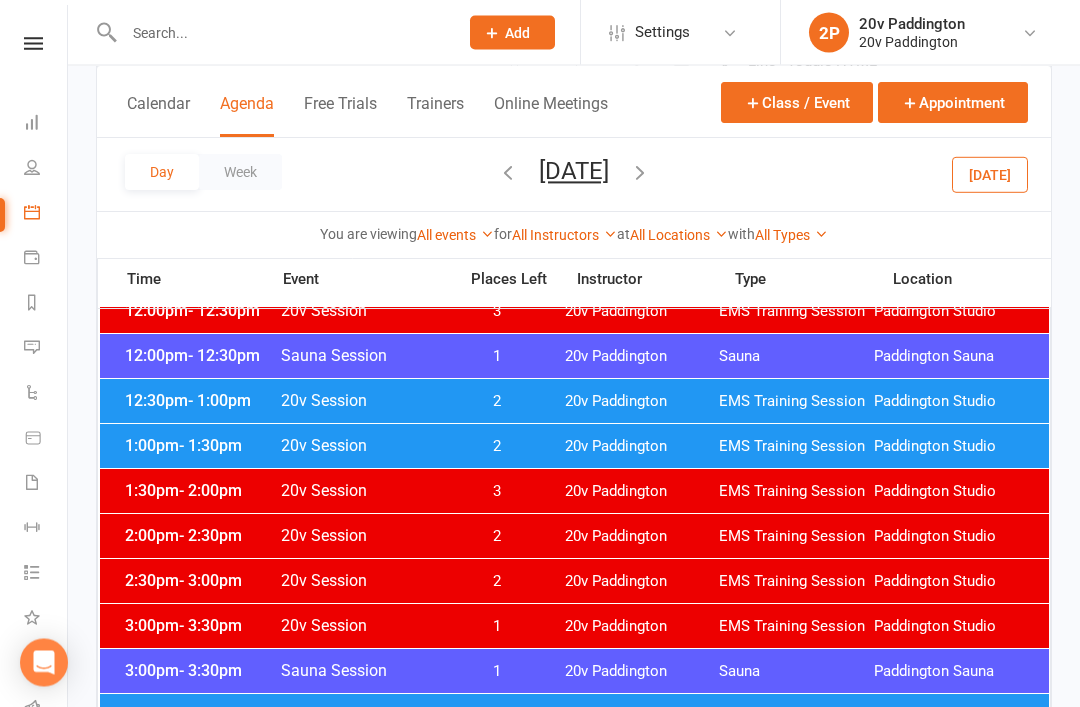 scroll, scrollTop: 1121, scrollLeft: 0, axis: vertical 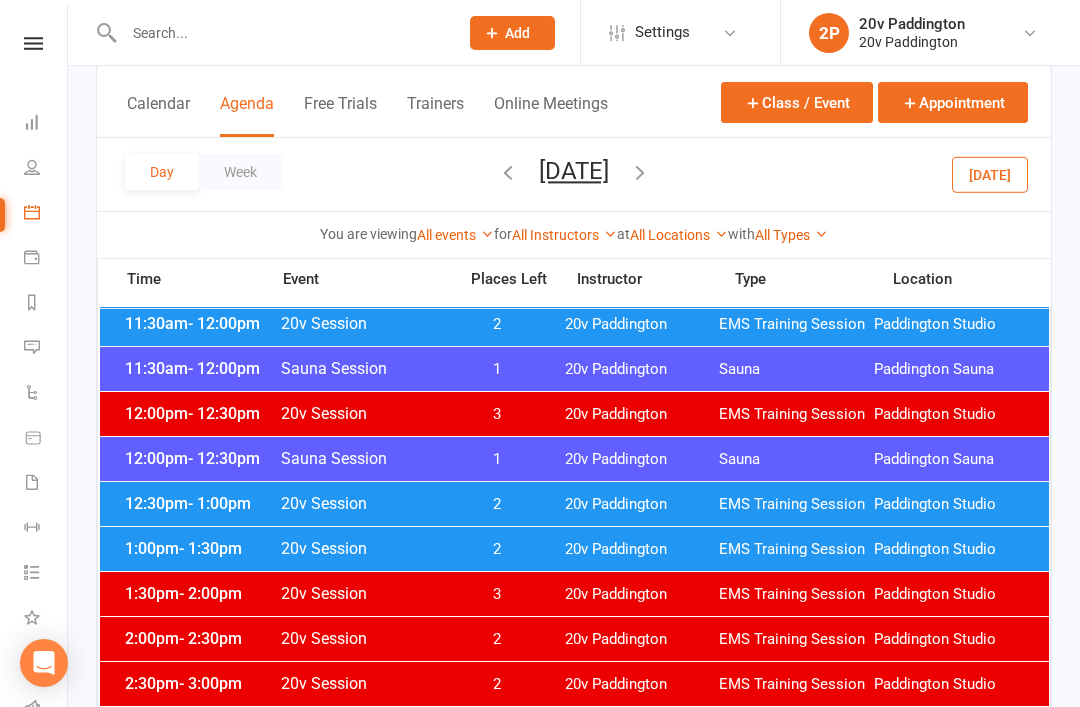 click on "Paddington Studio" at bounding box center [951, 504] 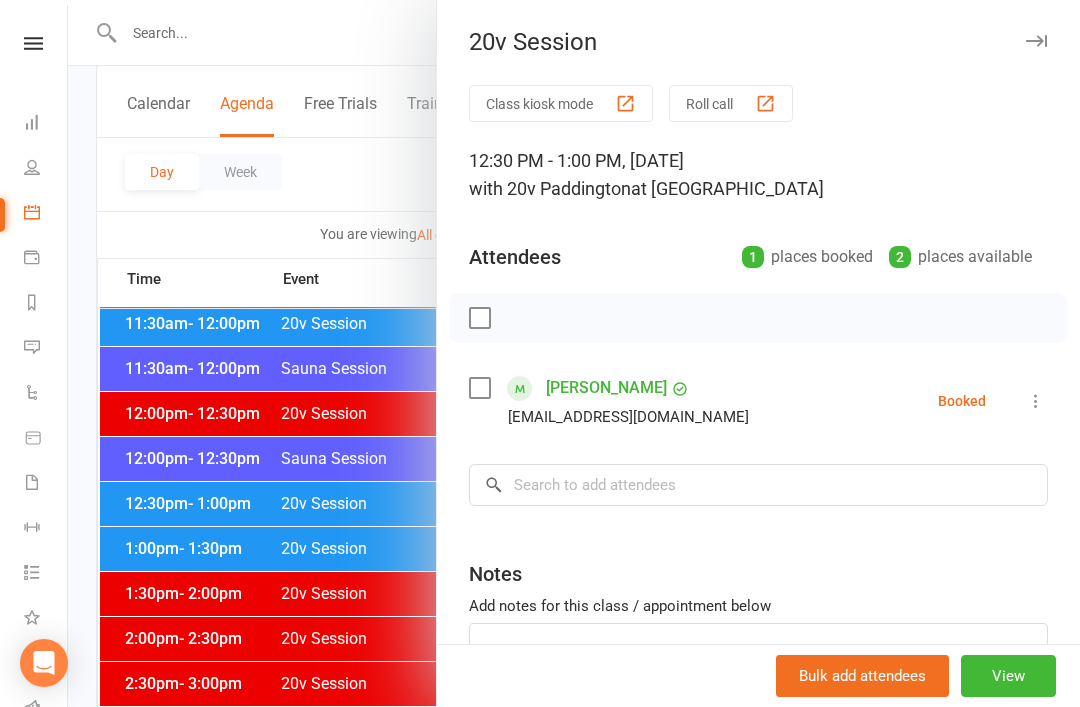 click at bounding box center [574, 353] 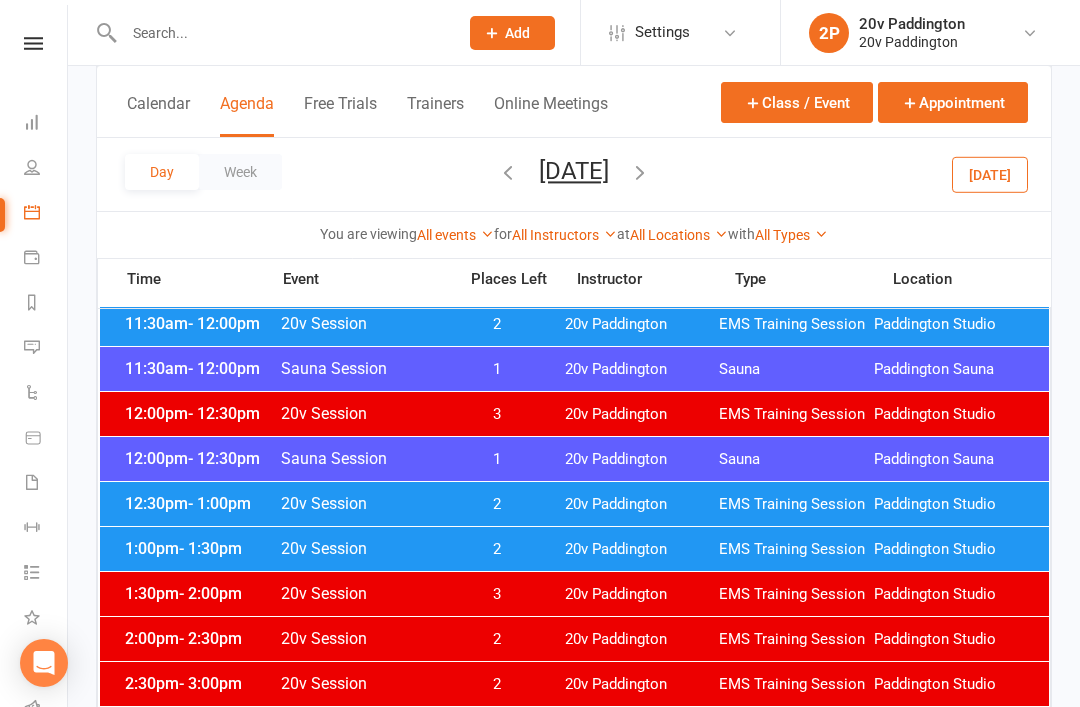 click on "[DATE]" at bounding box center [990, 174] 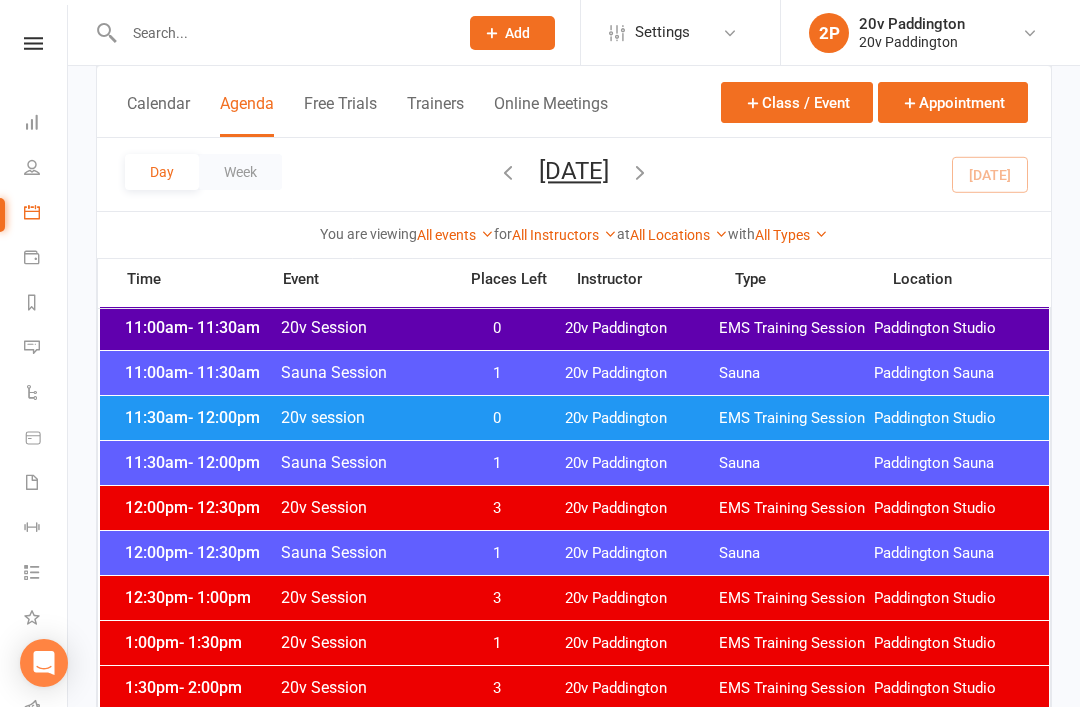 scroll, scrollTop: 973, scrollLeft: 0, axis: vertical 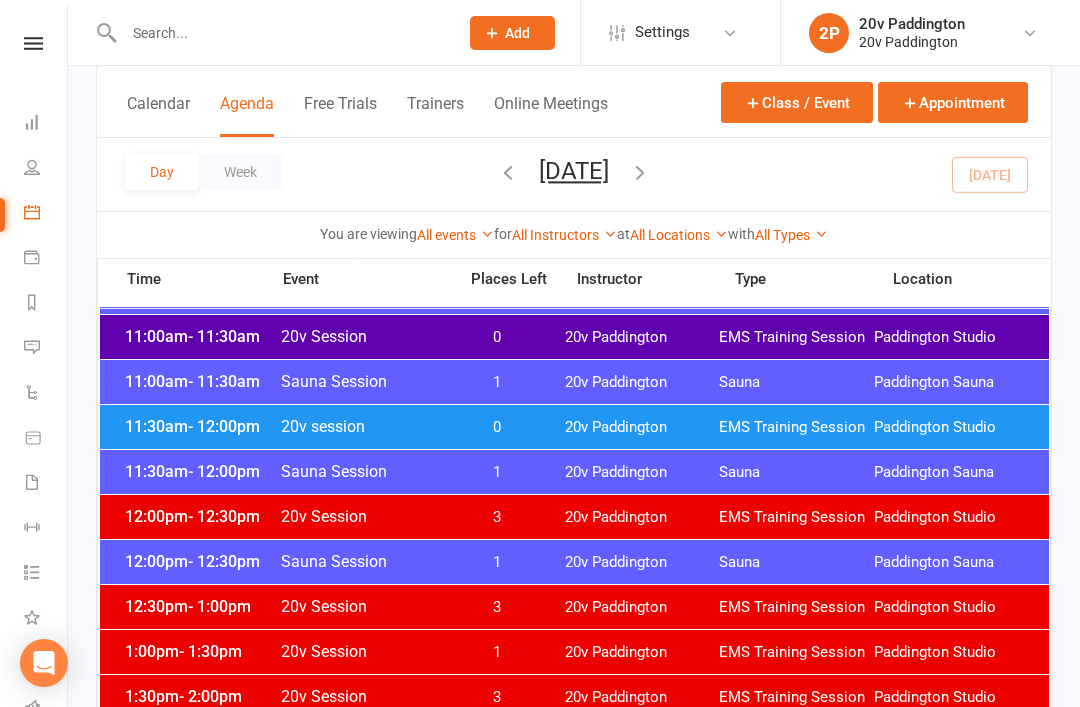 click on "11:30am  - 12:00pm 20v session 0 20v Paddington EMS Training Session [GEOGRAPHIC_DATA]" at bounding box center [574, 427] 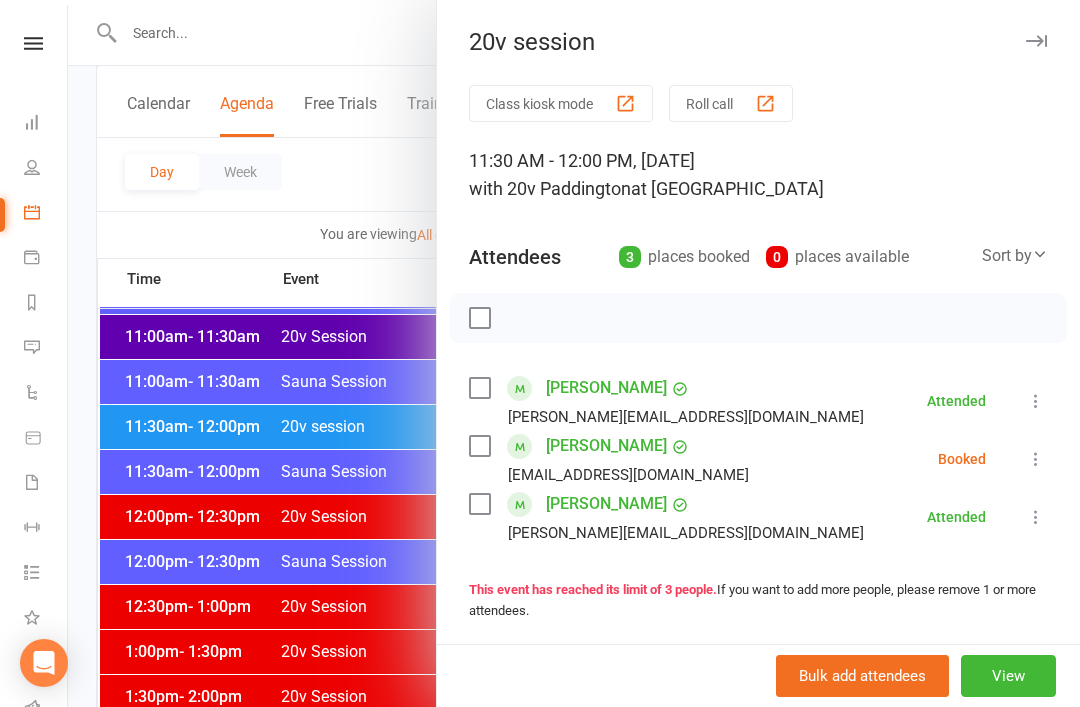 click at bounding box center (1036, 459) 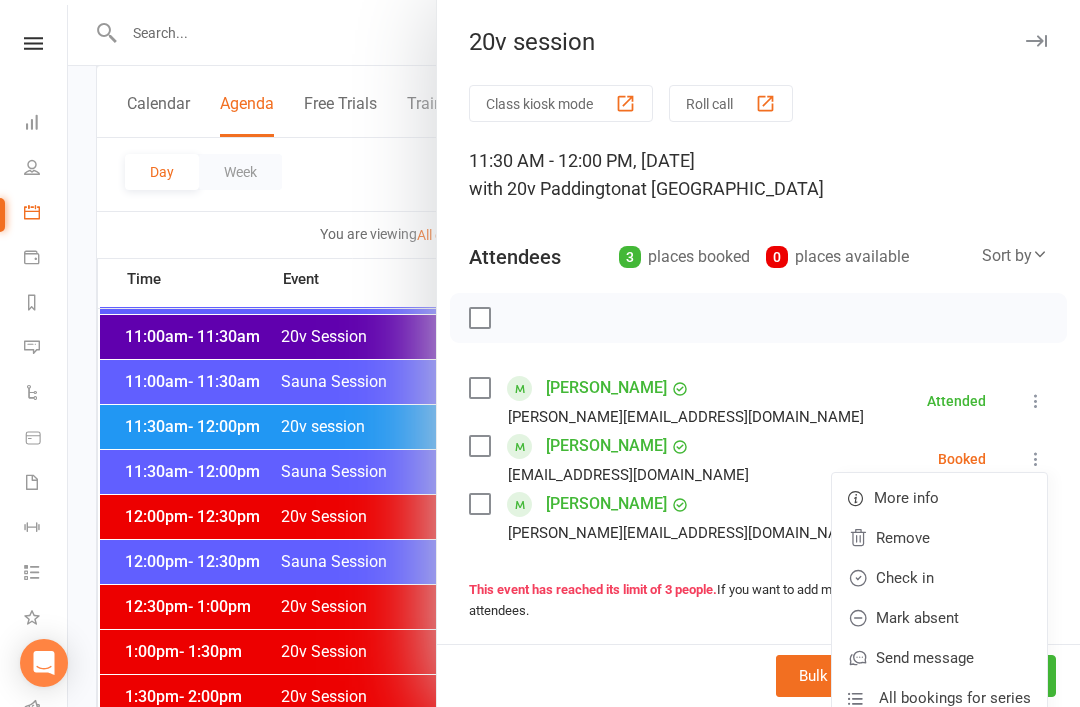 click on "Check in" at bounding box center [939, 578] 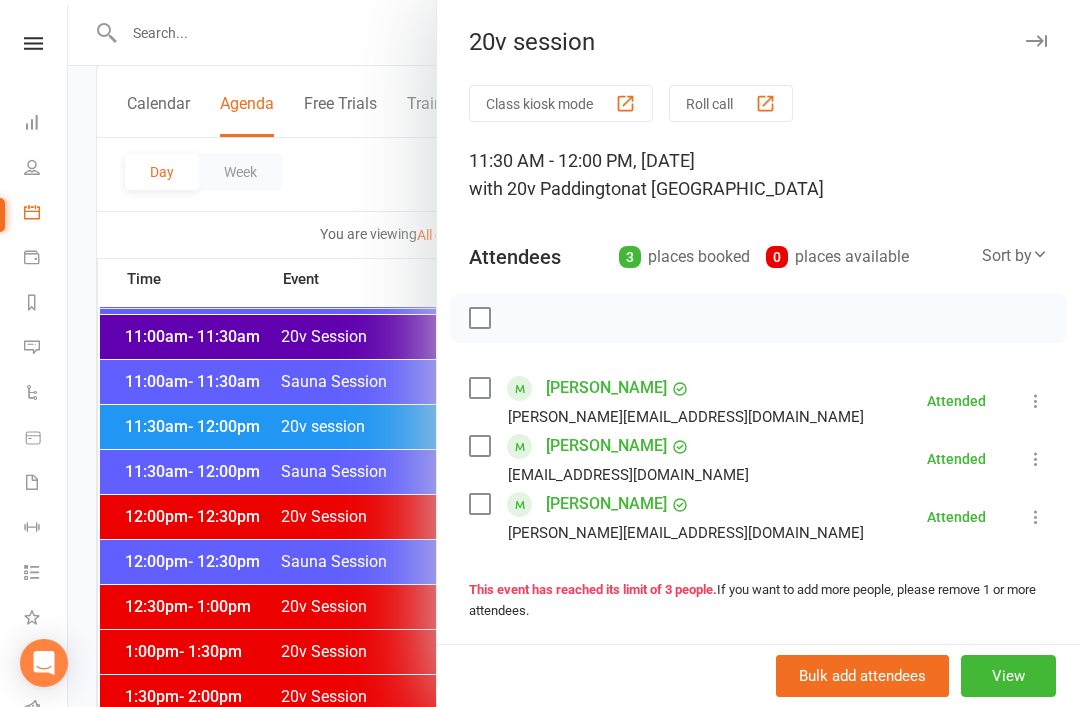 click at bounding box center [574, 353] 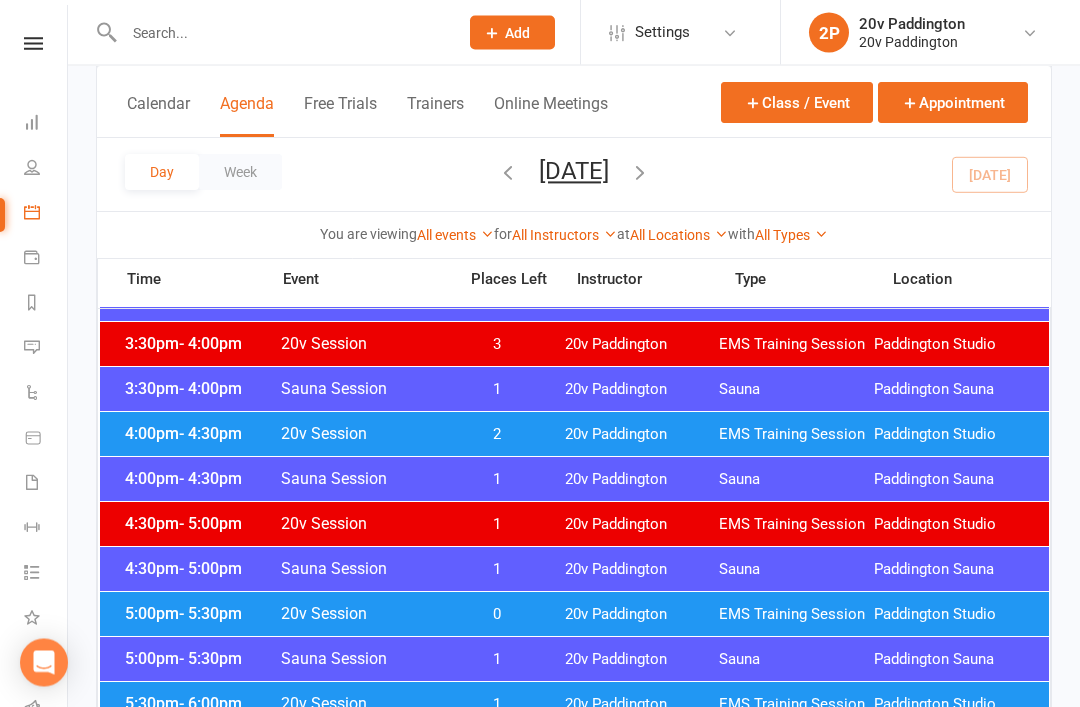 click on "EMS Training Session" at bounding box center [796, 435] 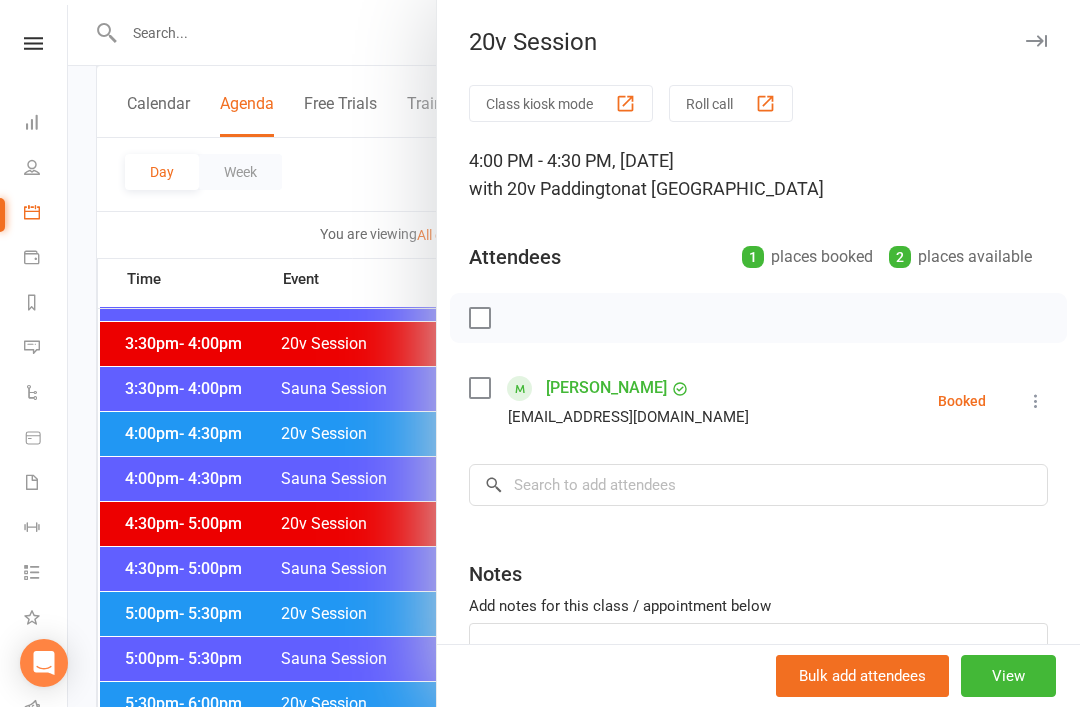 click at bounding box center [574, 353] 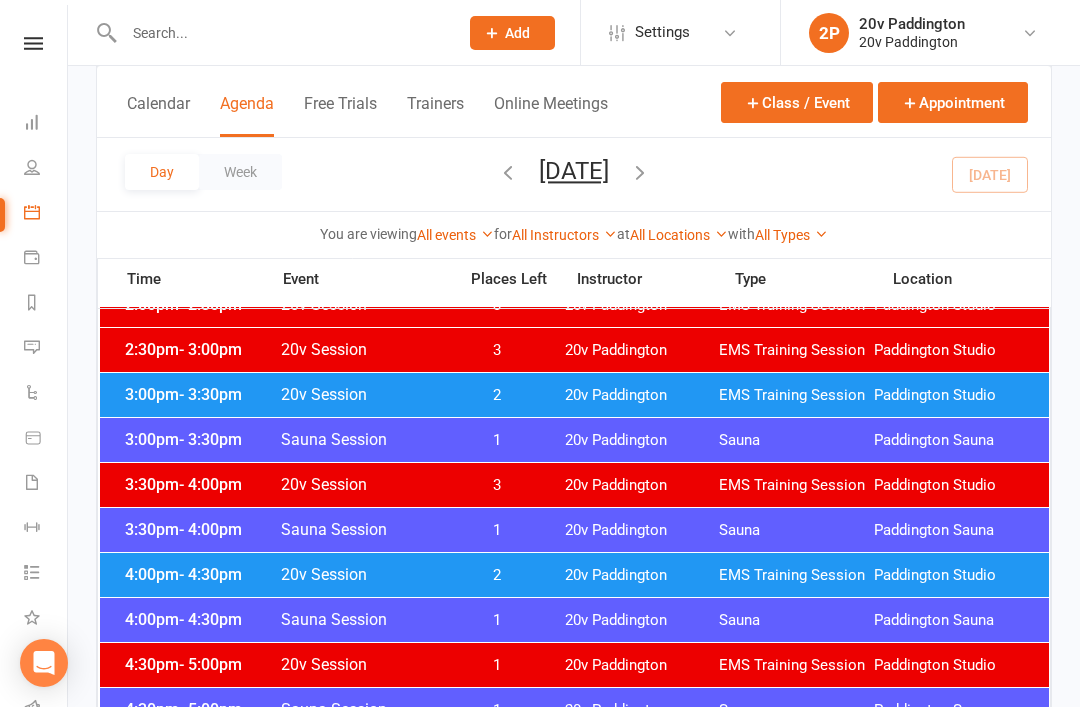 scroll, scrollTop: 1414, scrollLeft: 0, axis: vertical 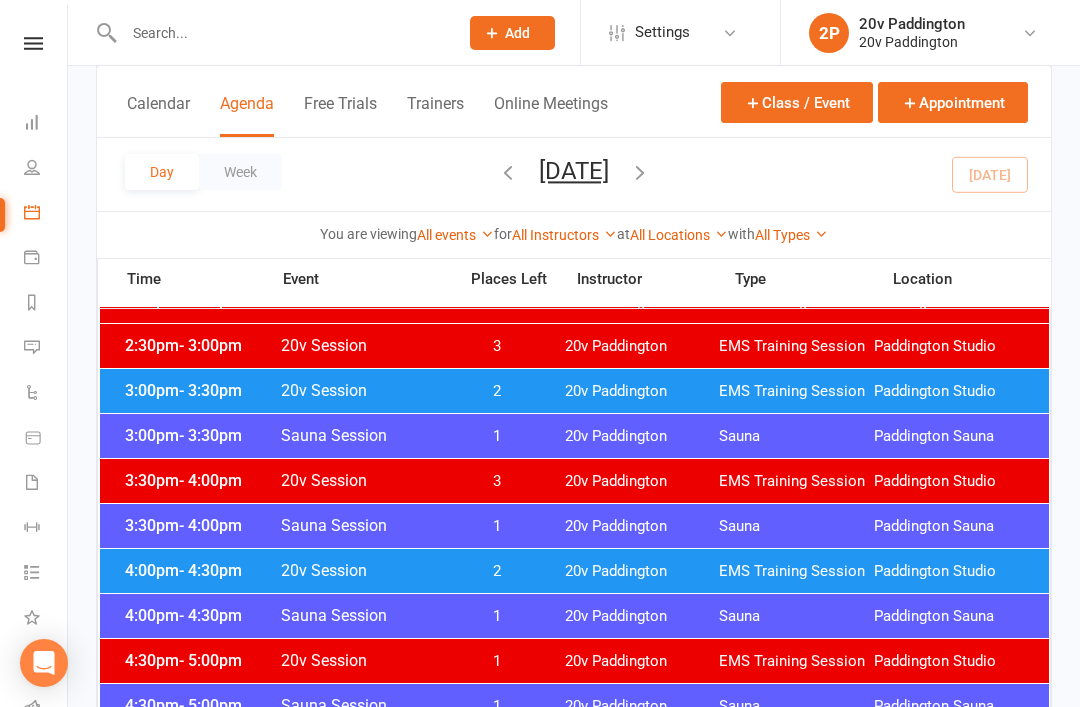click on "3:00pm  - 3:30pm" at bounding box center (200, 390) 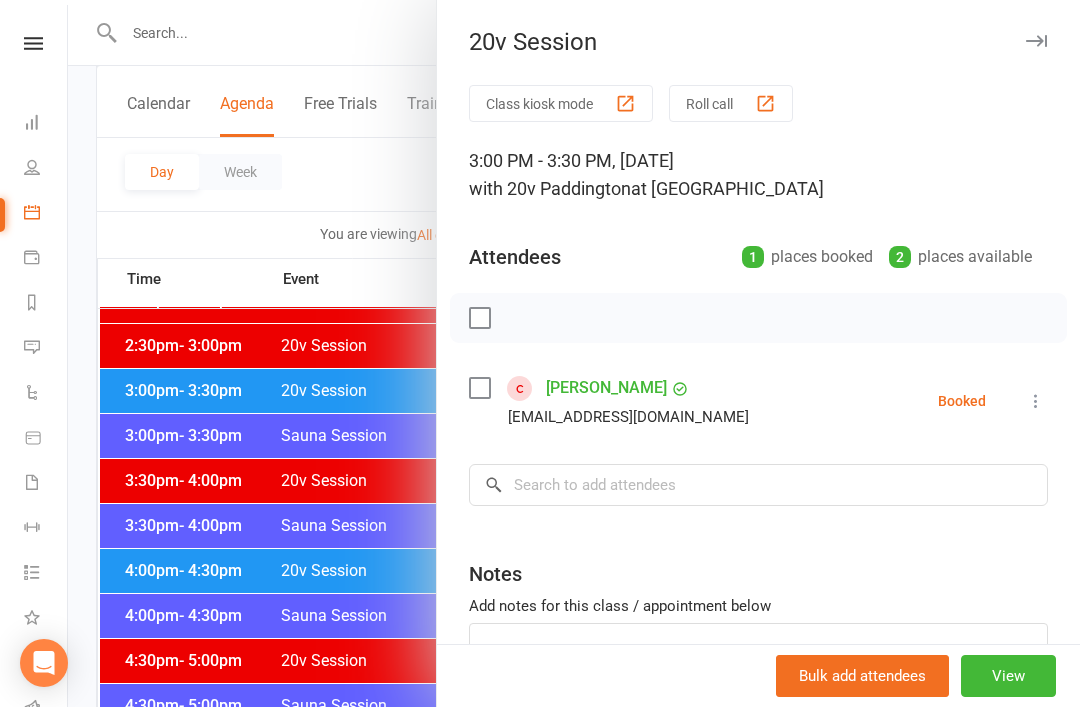 click at bounding box center [574, 353] 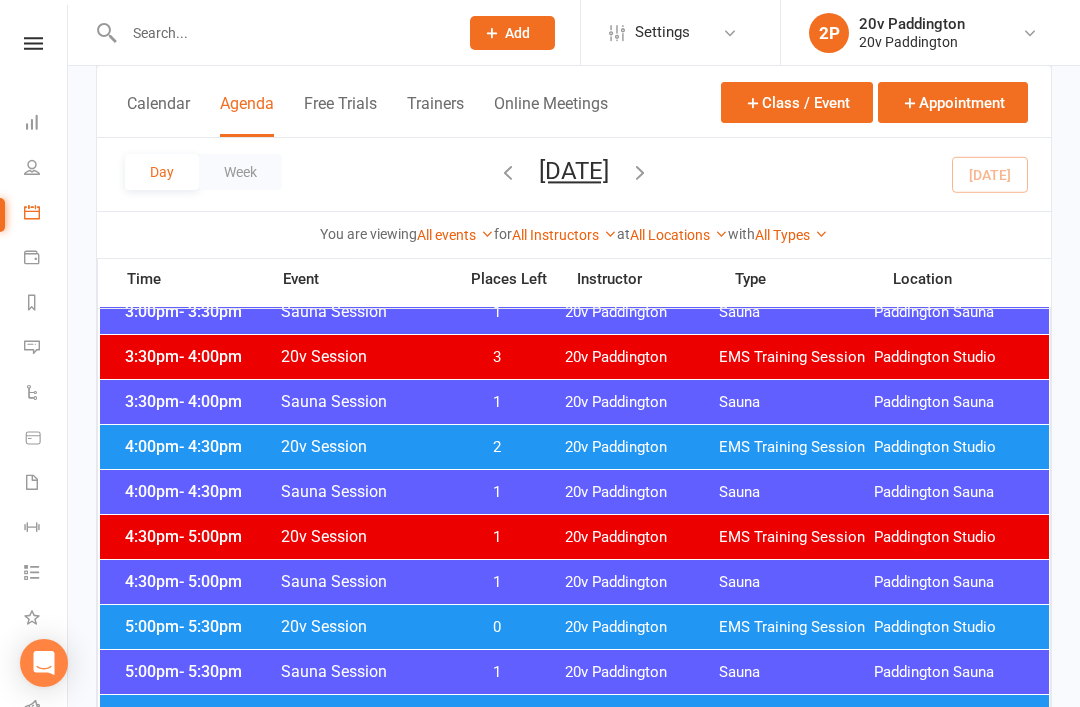 scroll, scrollTop: 1544, scrollLeft: 0, axis: vertical 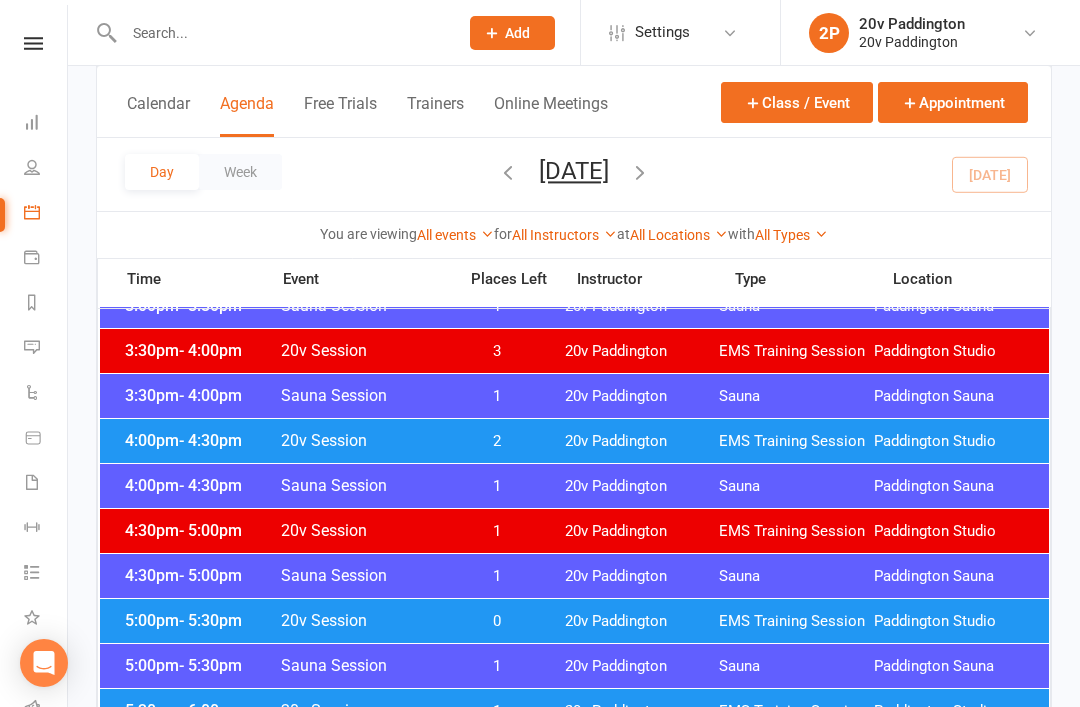 click on "EMS Training Session" at bounding box center (796, 621) 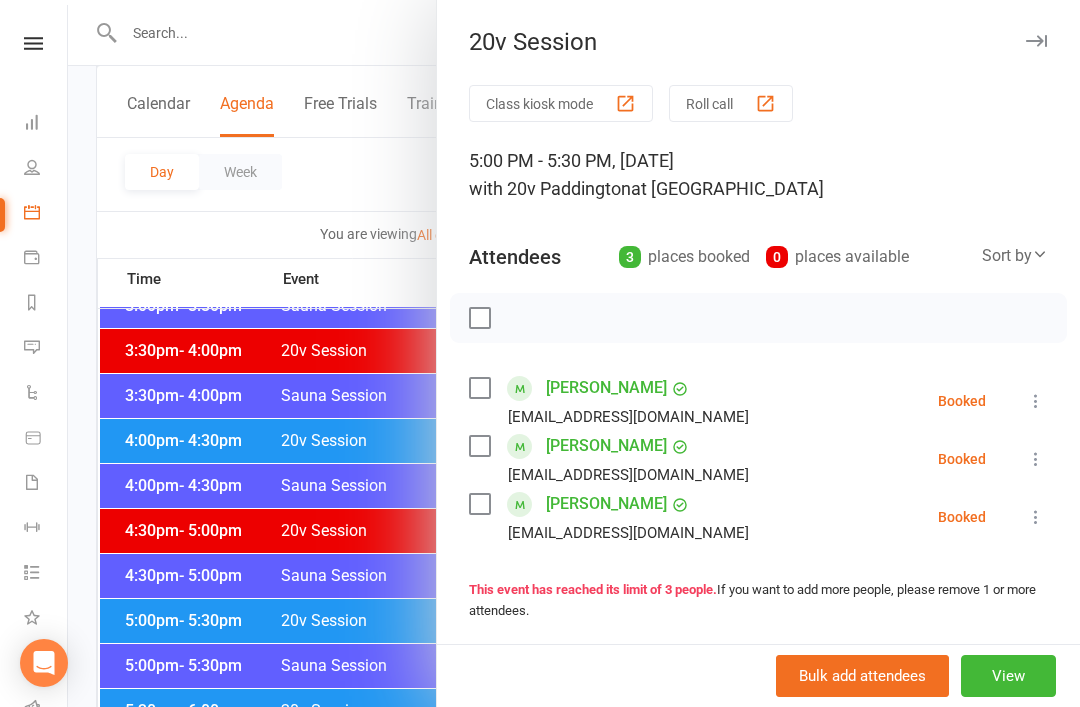 click at bounding box center [574, 353] 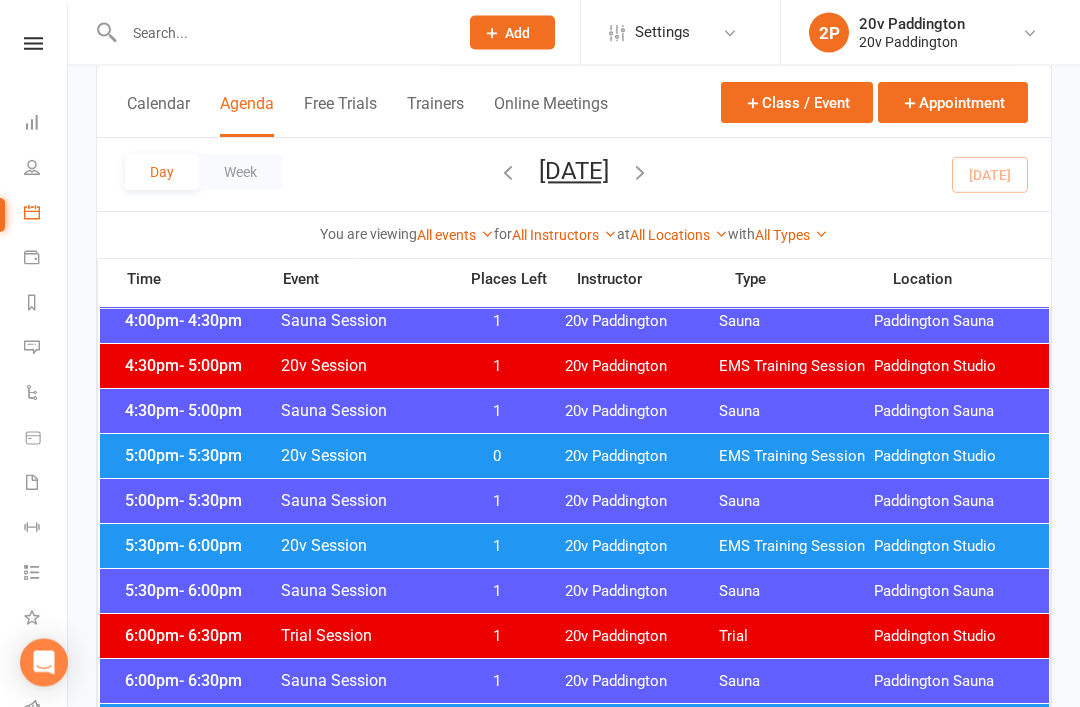 scroll, scrollTop: 1709, scrollLeft: 0, axis: vertical 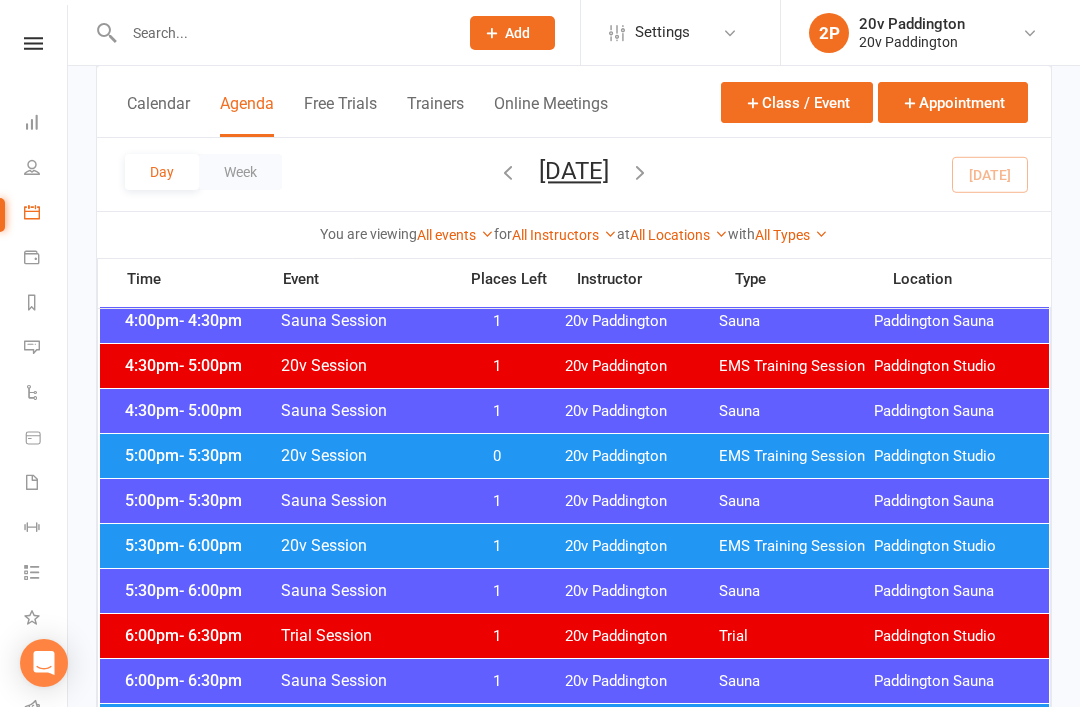 click on "5:00pm  - 5:30pm 20v Session 0 20v Paddington EMS Training Session [GEOGRAPHIC_DATA]" at bounding box center (574, 456) 